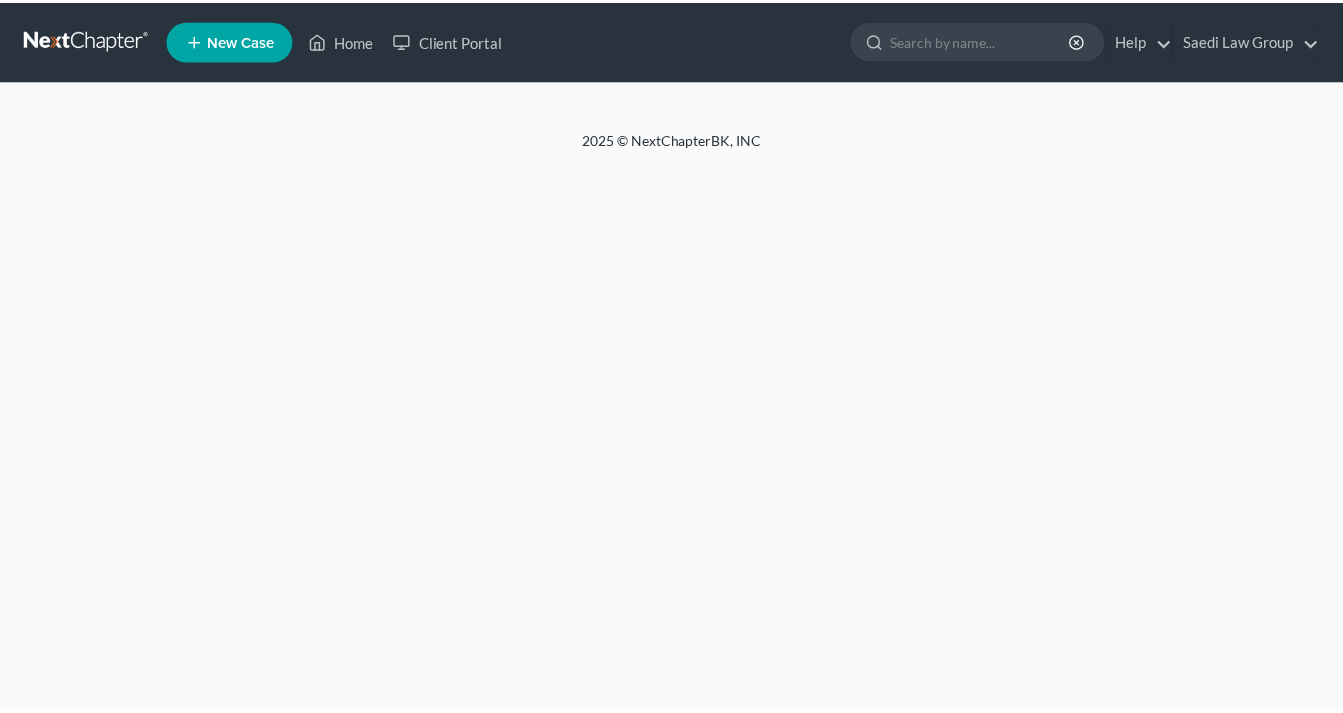 scroll, scrollTop: 0, scrollLeft: 0, axis: both 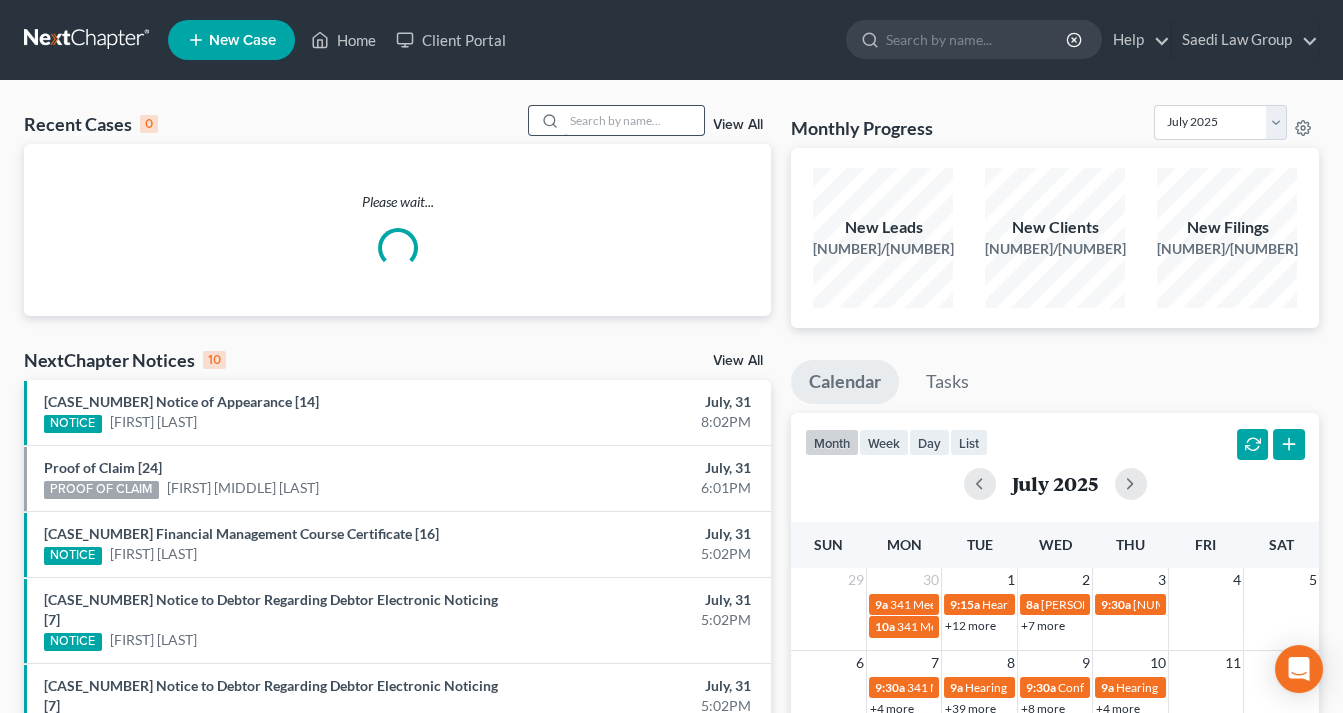 drag, startPoint x: 573, startPoint y: 118, endPoint x: 584, endPoint y: 120, distance: 11.18034 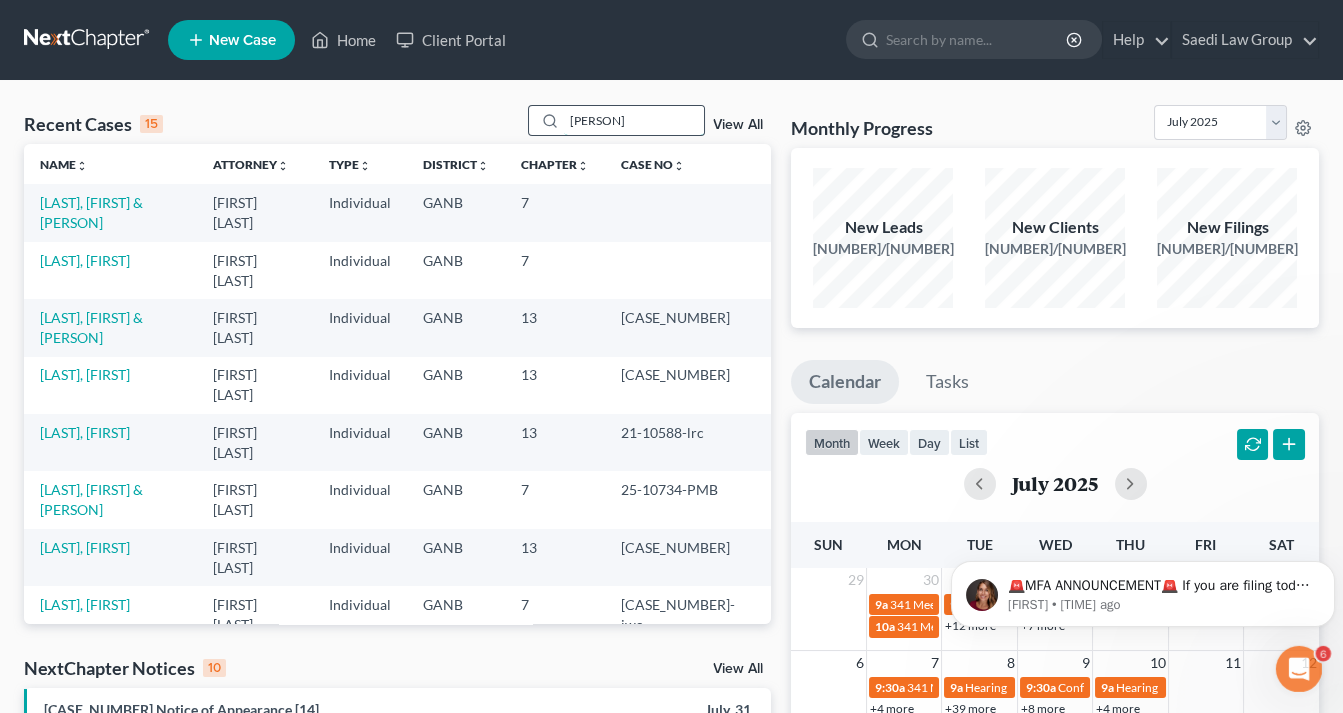scroll, scrollTop: 0, scrollLeft: 0, axis: both 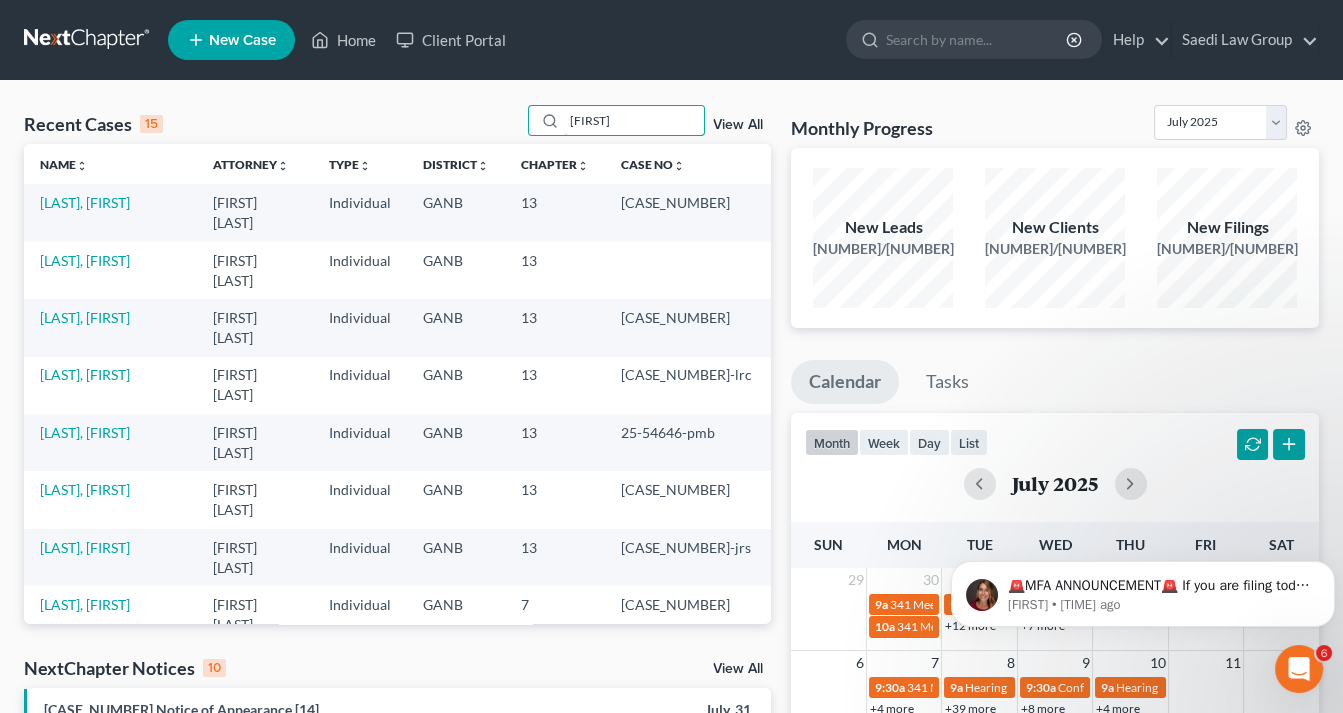 type on "[FIRST]" 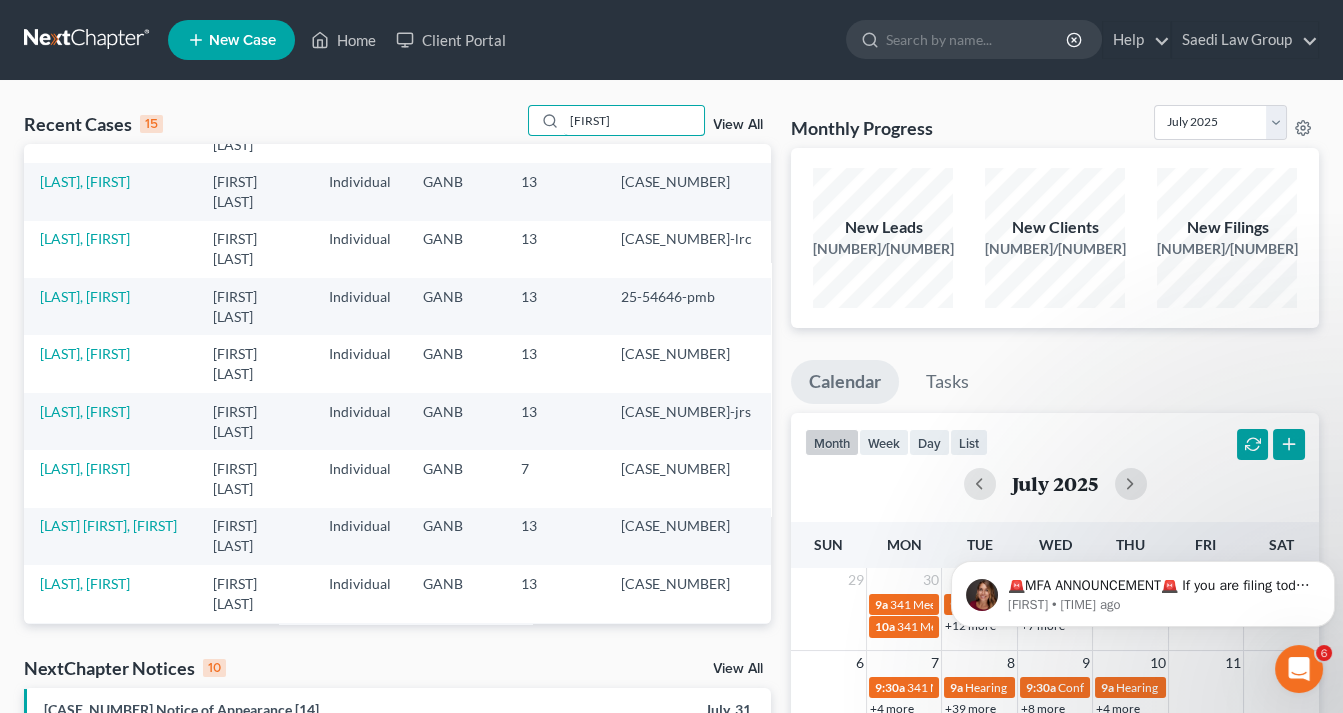 scroll, scrollTop: 137, scrollLeft: 0, axis: vertical 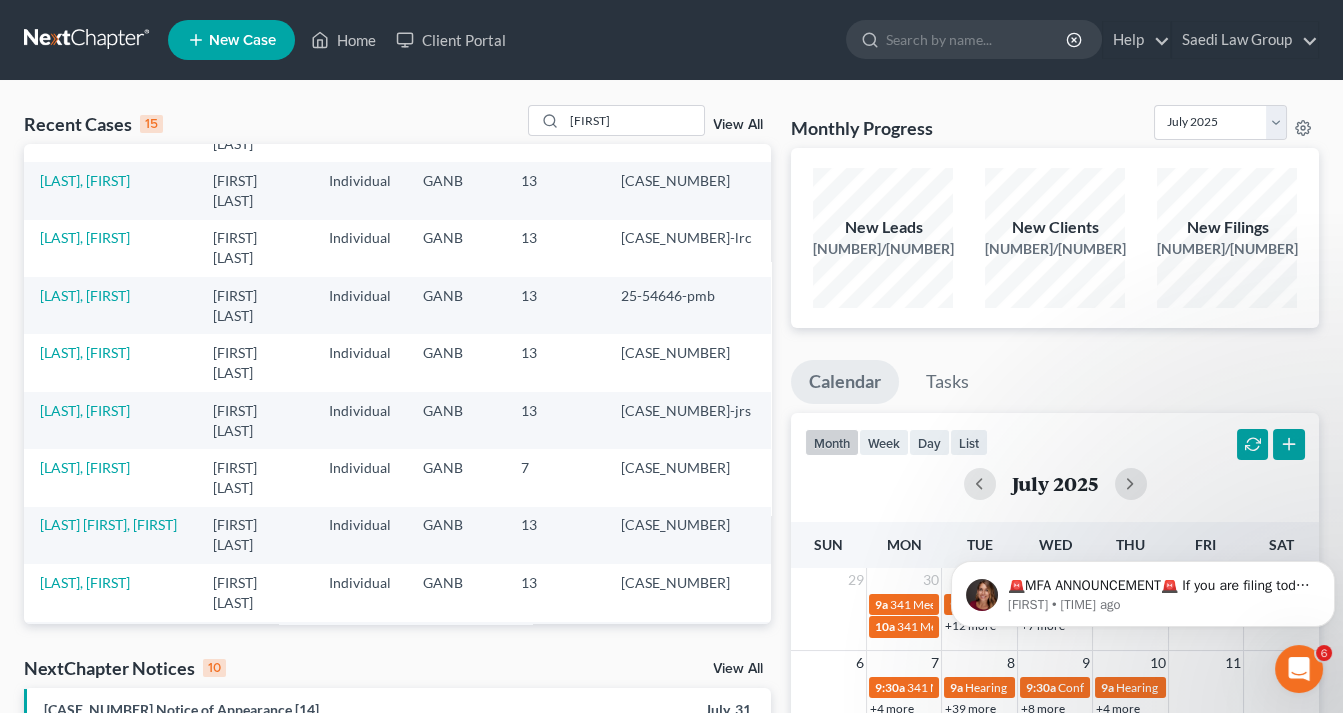 click on "[LAST], [FIRST]" at bounding box center [85, 697] 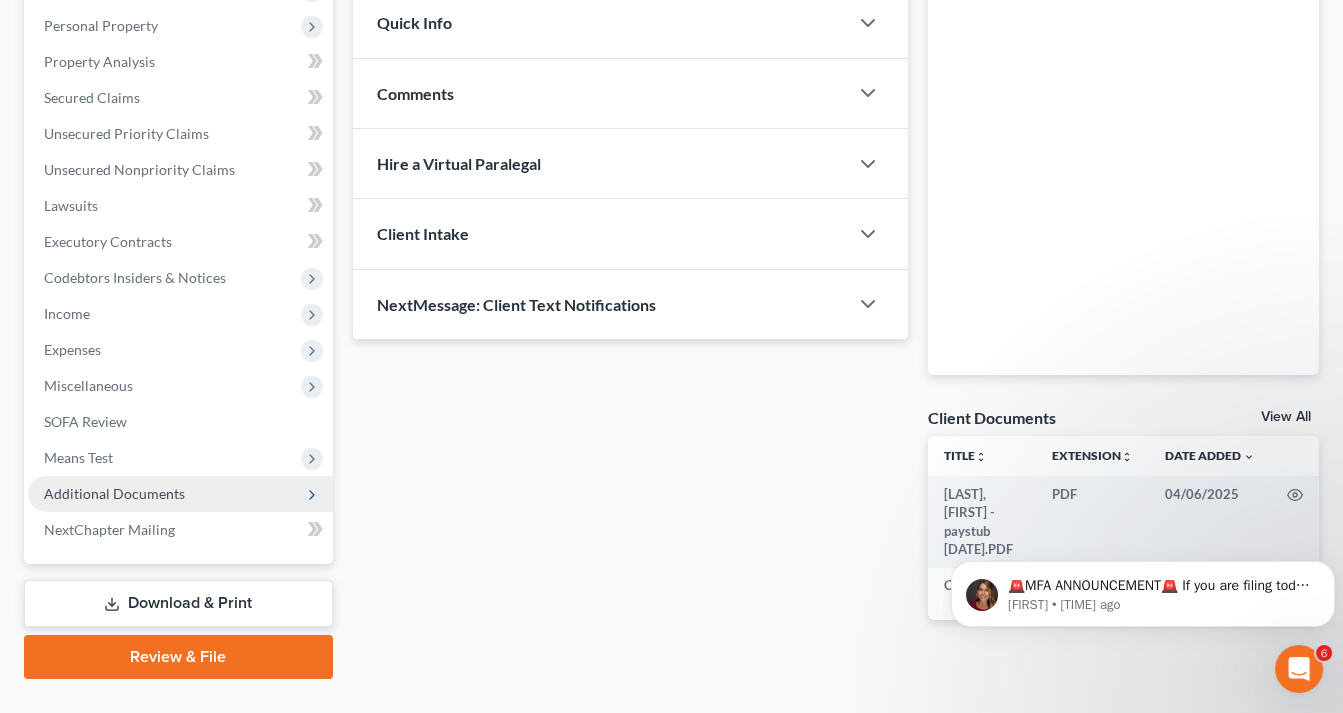 scroll, scrollTop: 382, scrollLeft: 0, axis: vertical 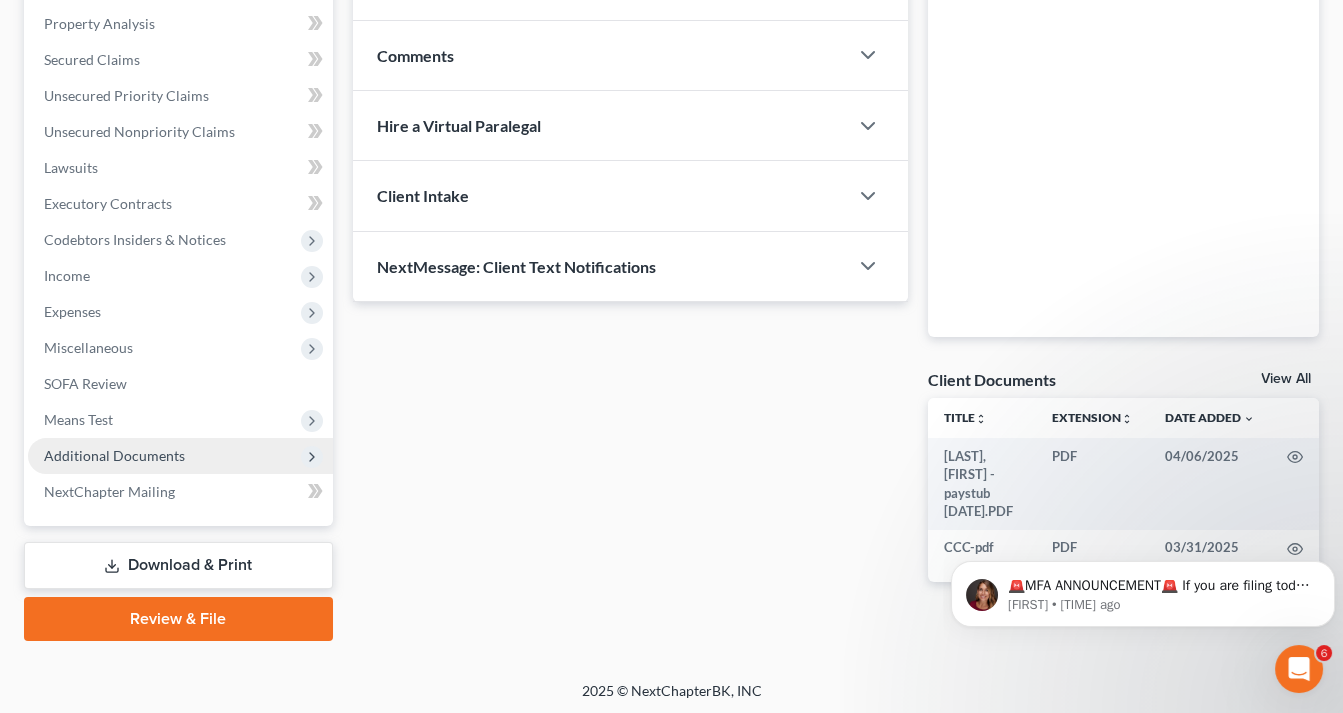 click on "Additional Documents" at bounding box center (180, 456) 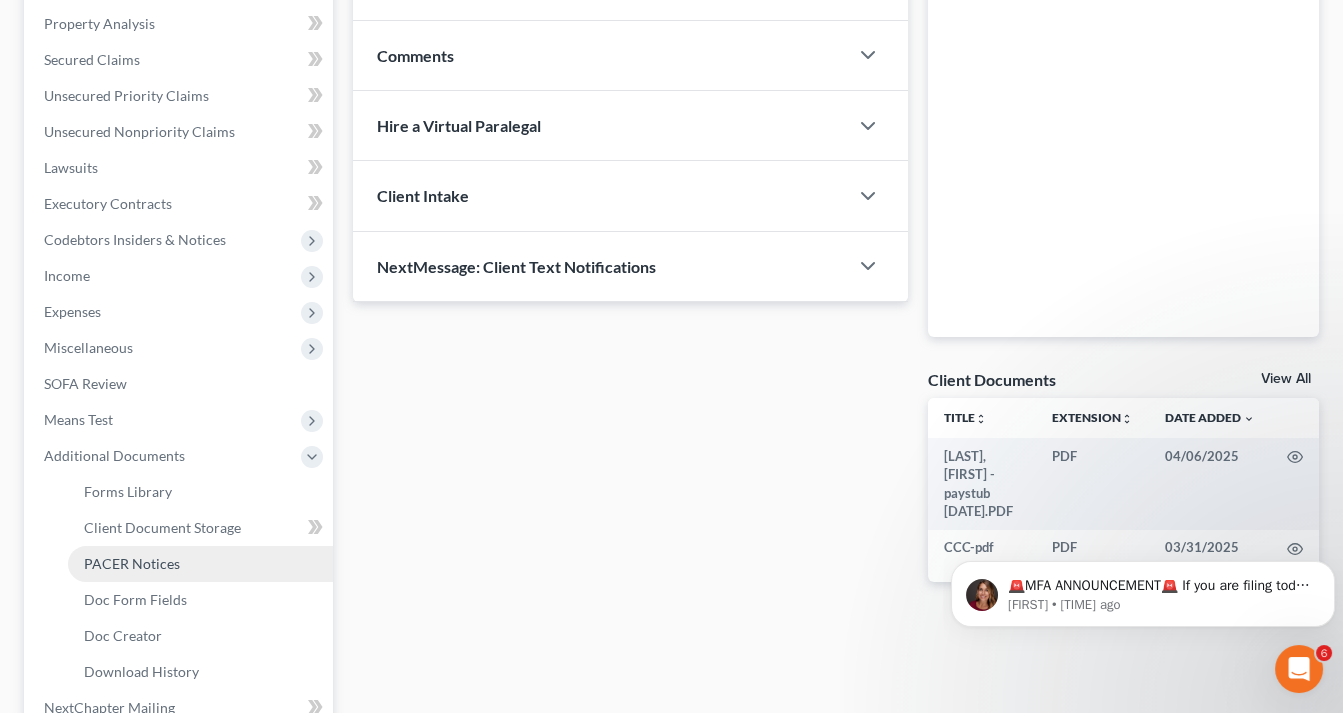click on "PACER Notices" at bounding box center [200, 564] 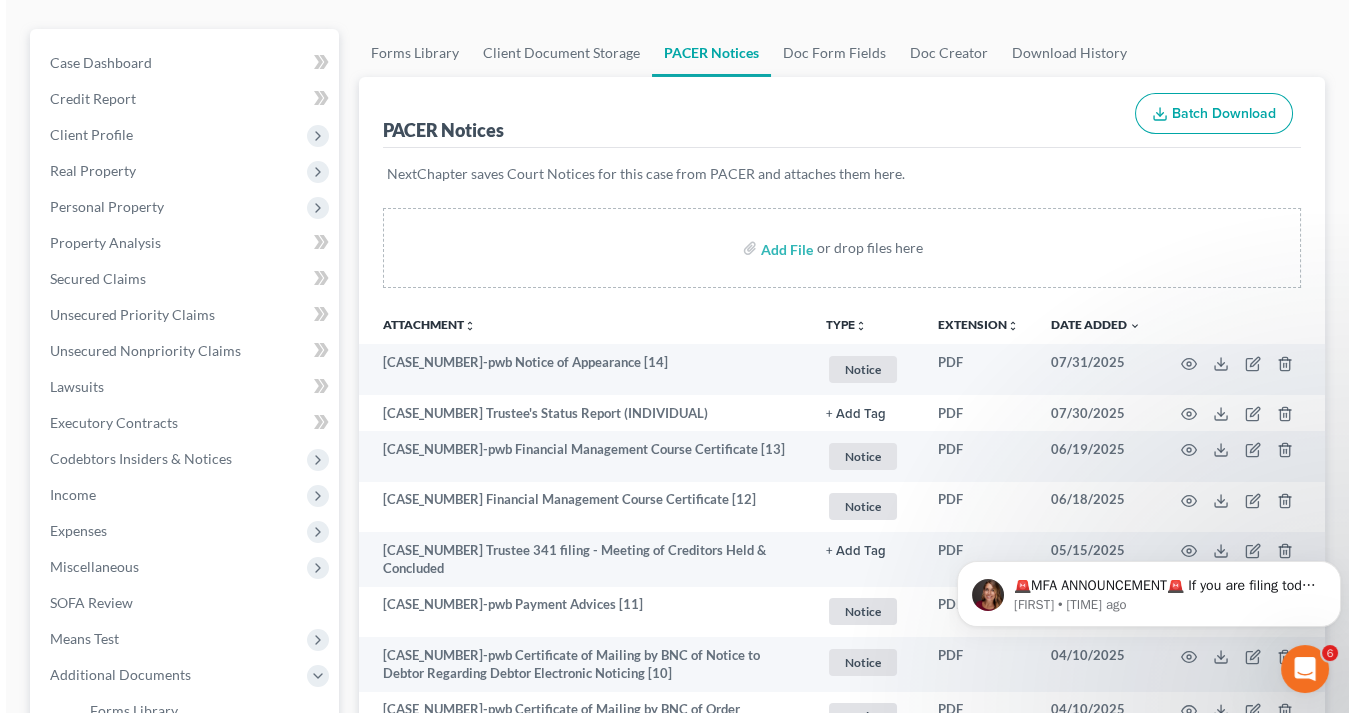 scroll, scrollTop: 160, scrollLeft: 0, axis: vertical 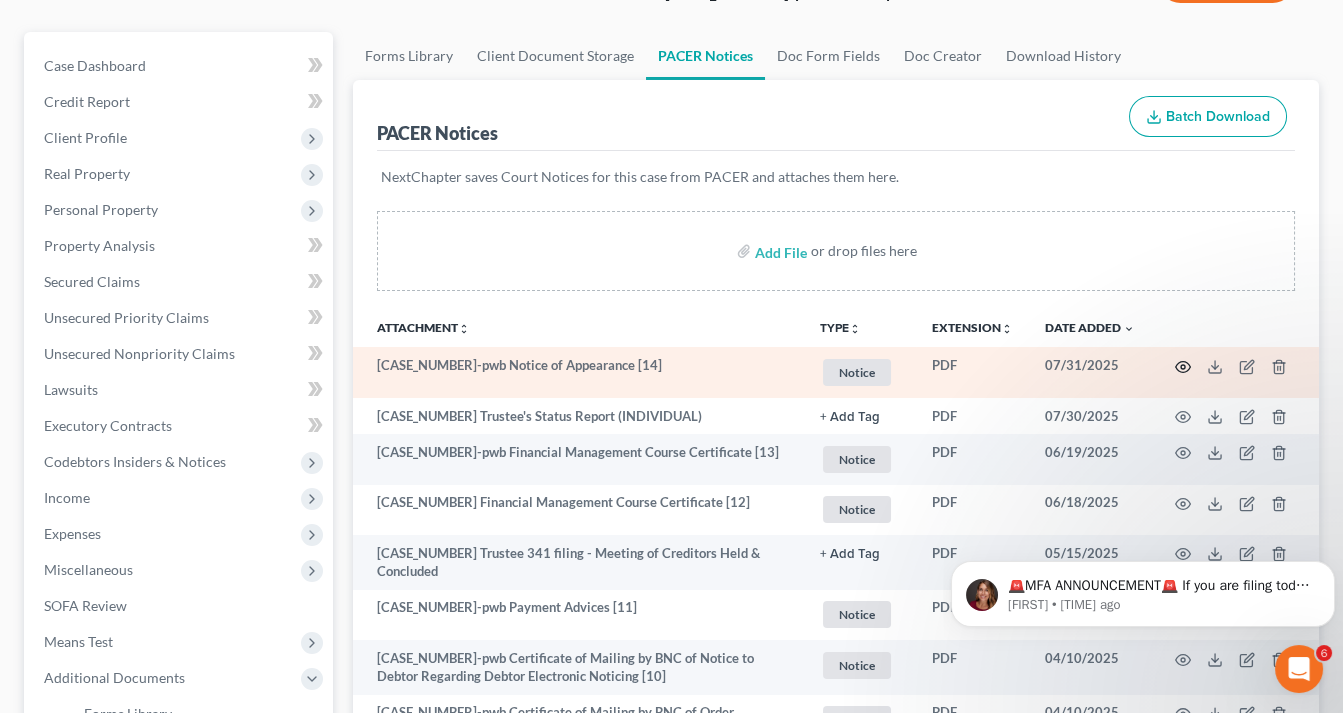 click 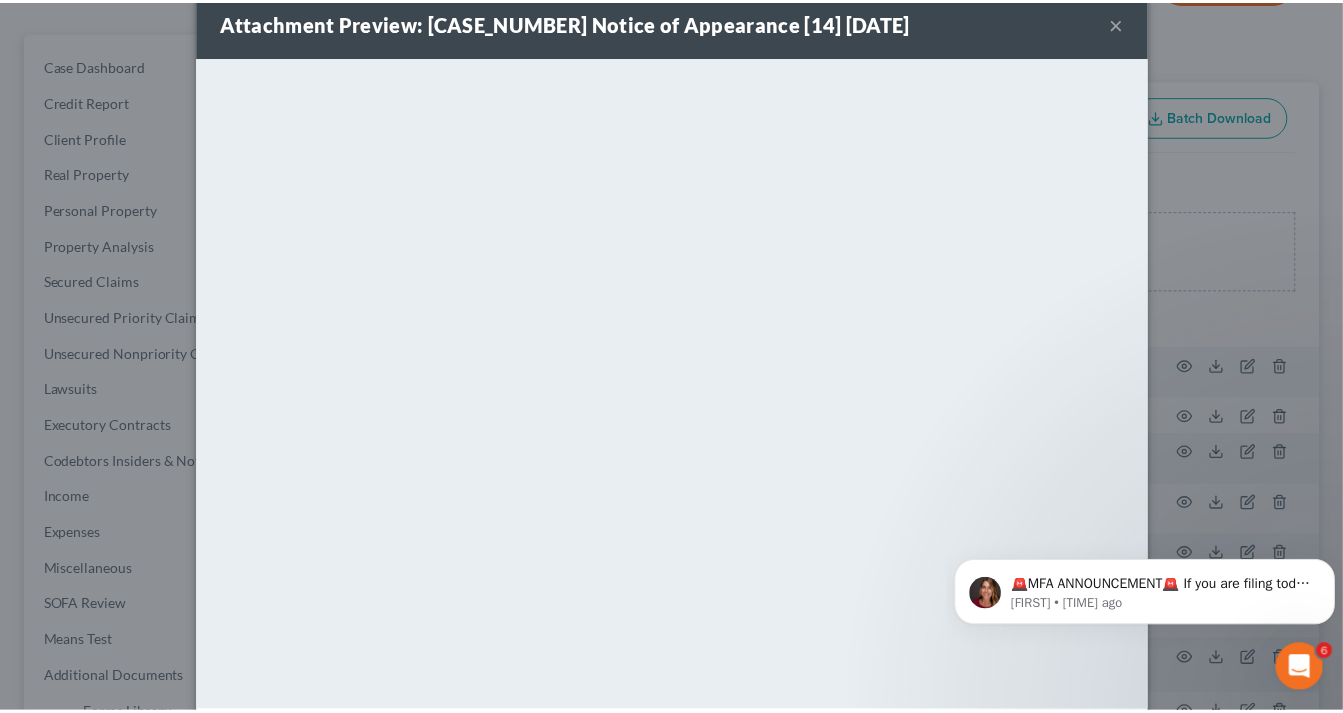 scroll, scrollTop: 0, scrollLeft: 0, axis: both 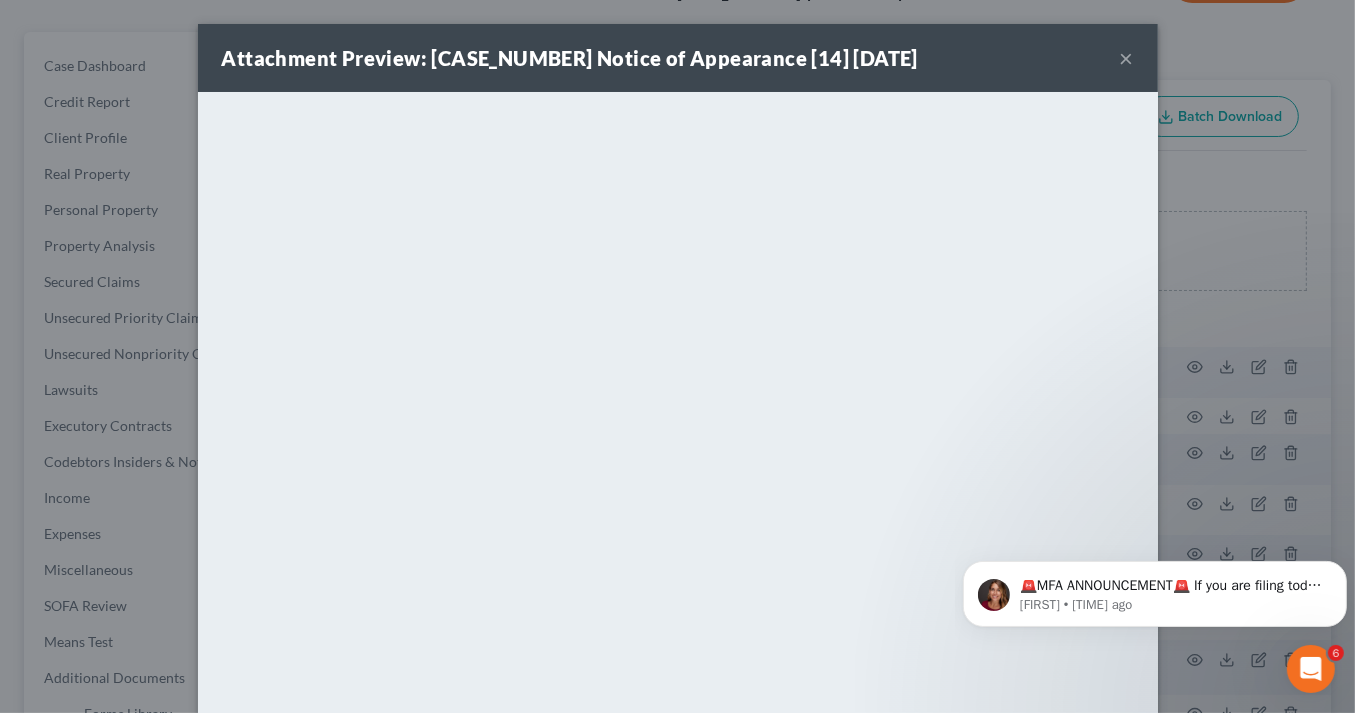 click on "×" at bounding box center [1127, 58] 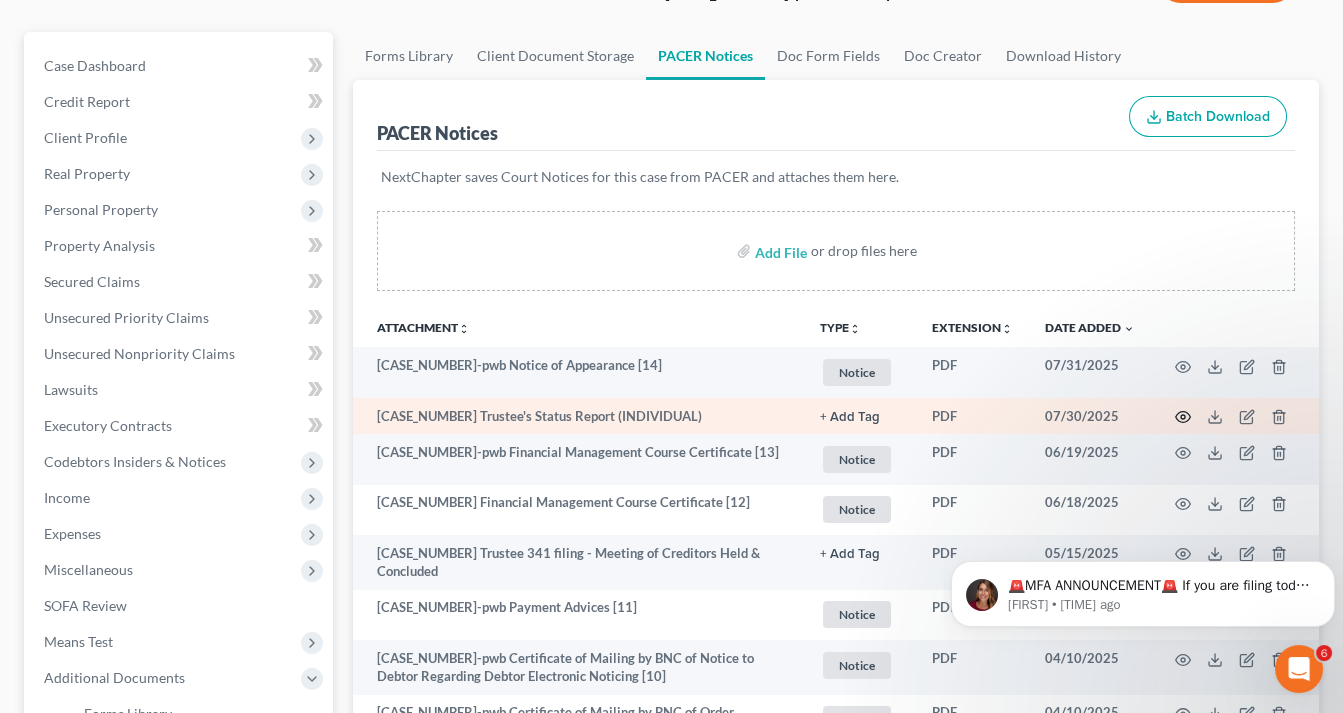 click 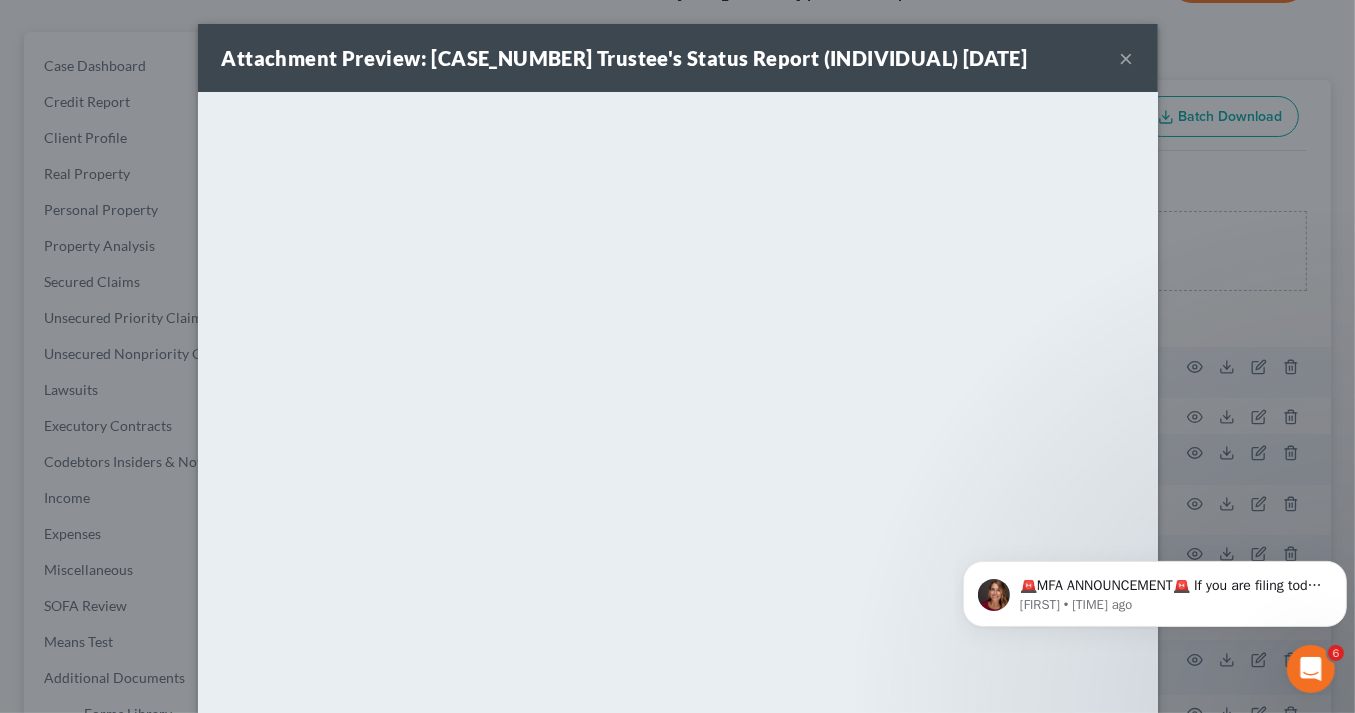 click on "×" at bounding box center [1127, 58] 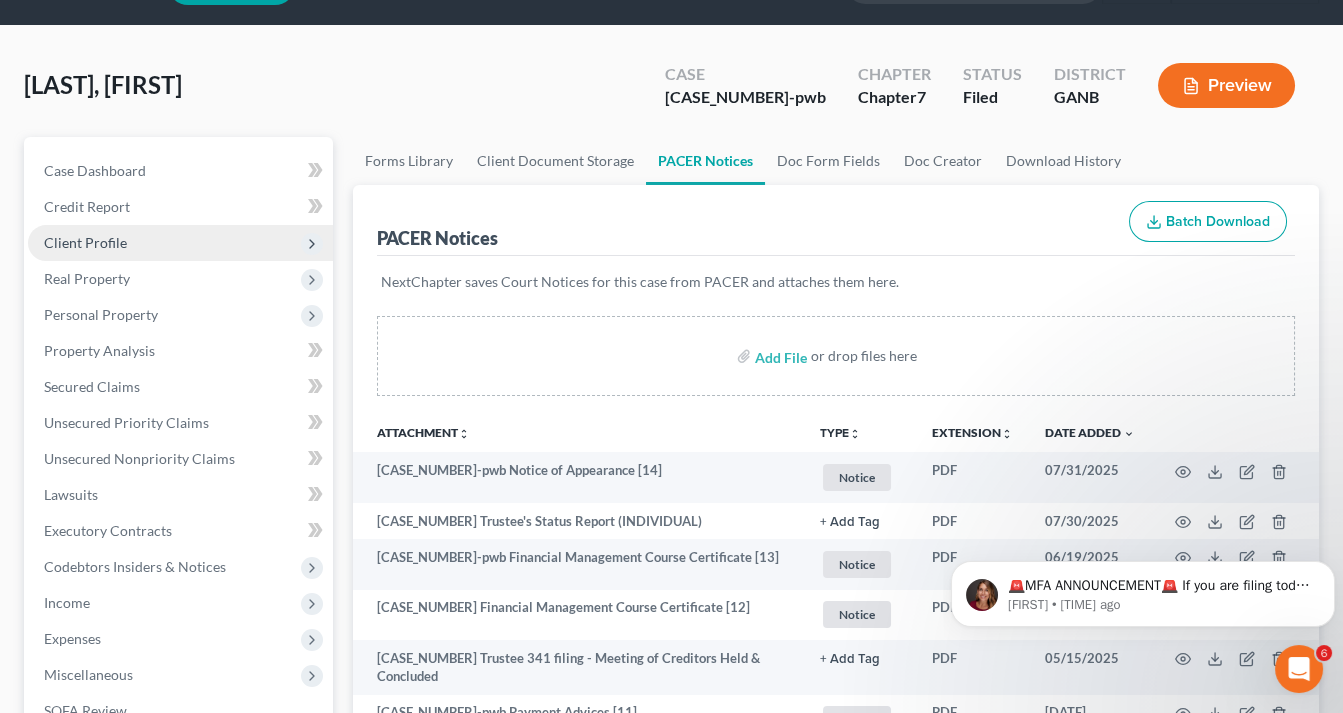 scroll, scrollTop: 80, scrollLeft: 0, axis: vertical 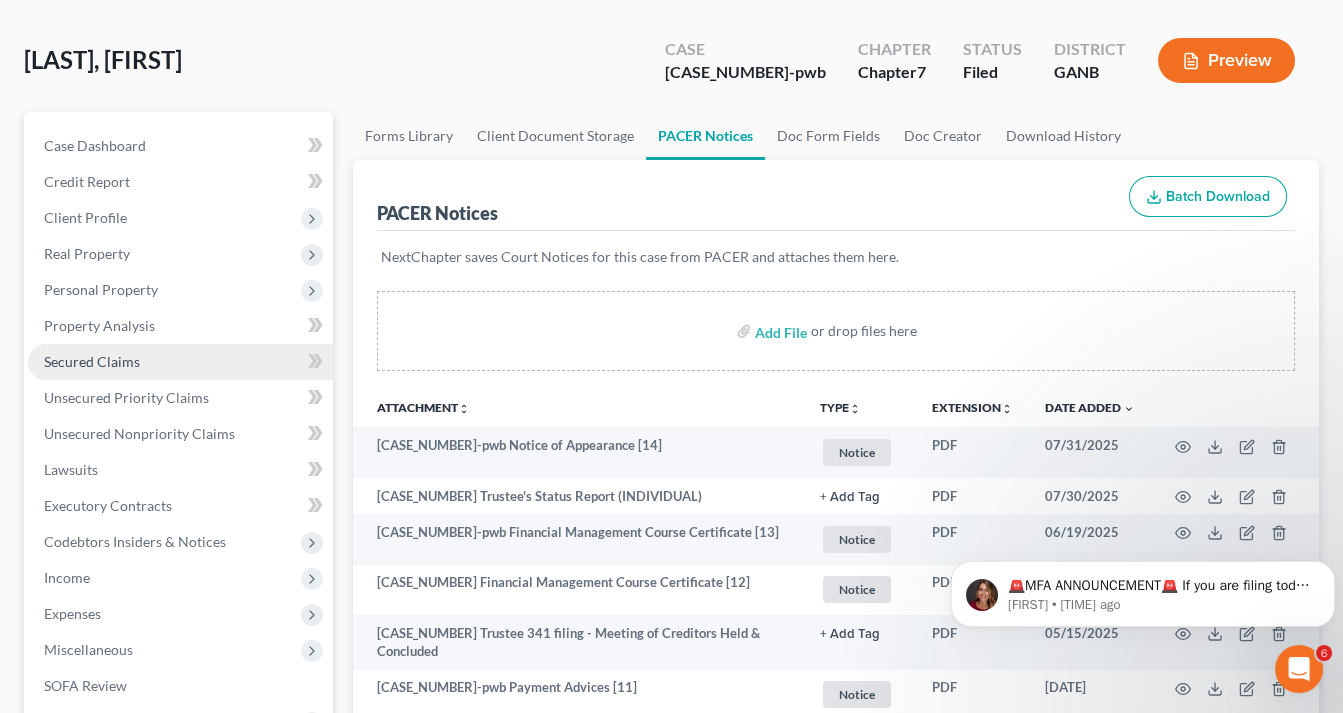 click on "Secured Claims" at bounding box center [92, 361] 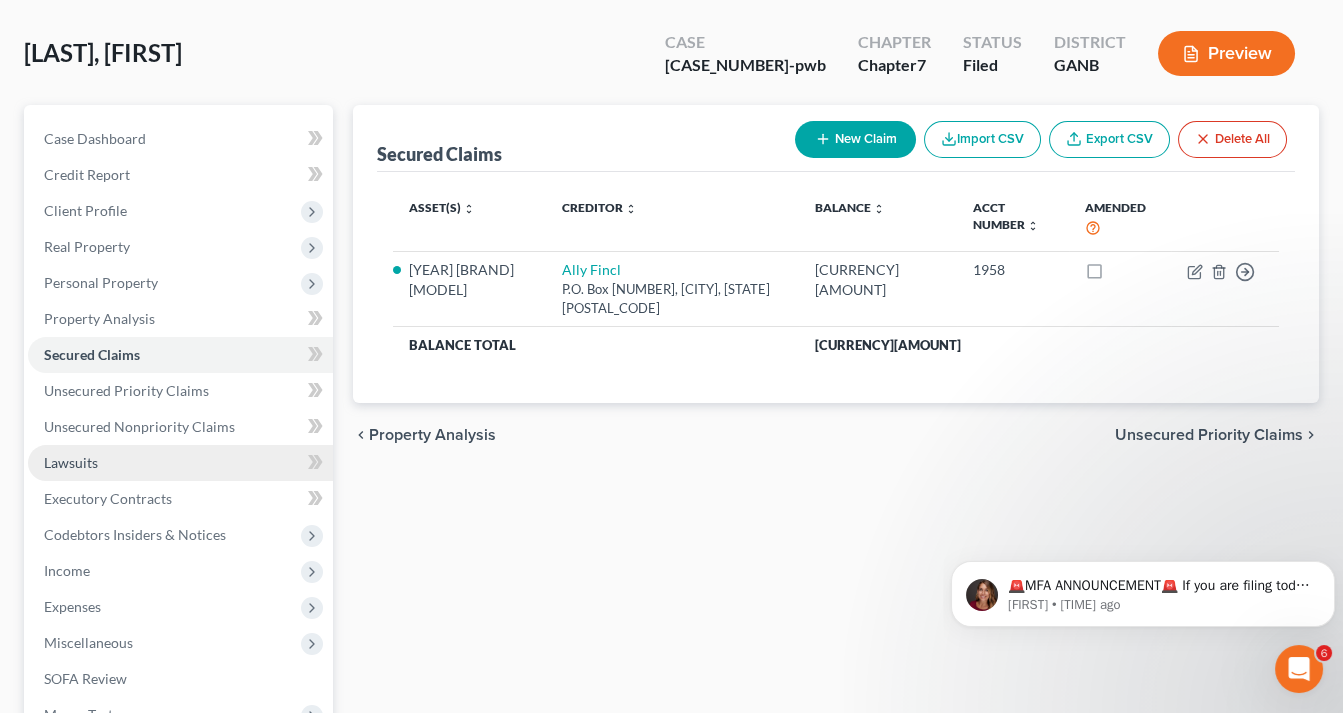 scroll, scrollTop: 0, scrollLeft: 0, axis: both 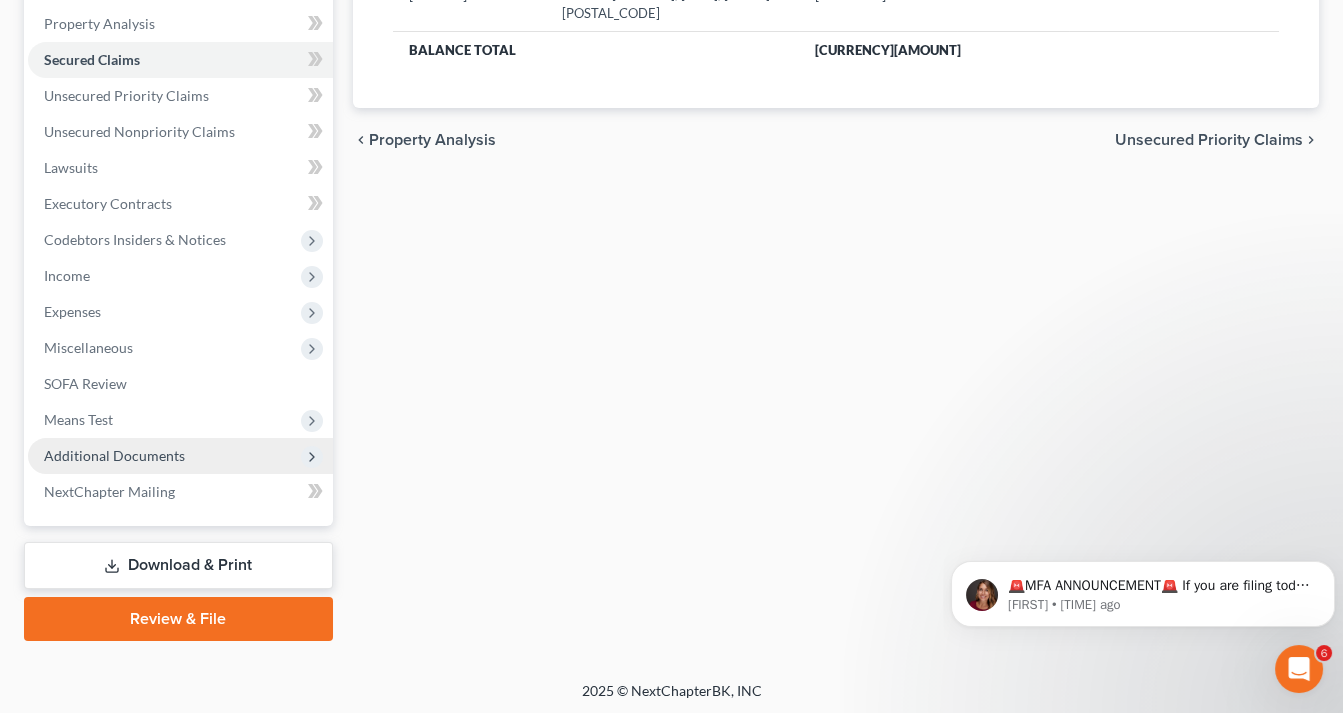 click on "Additional Documents" at bounding box center [114, 455] 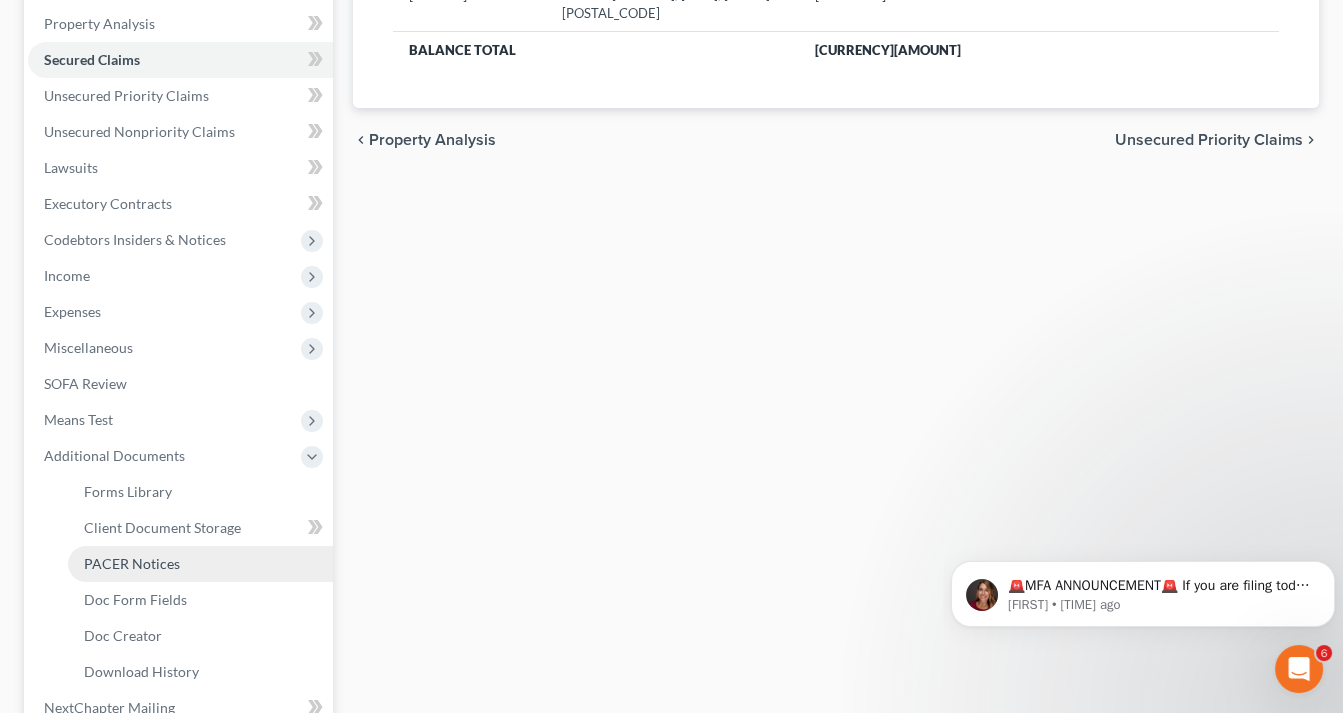 click on "PACER Notices" at bounding box center (200, 564) 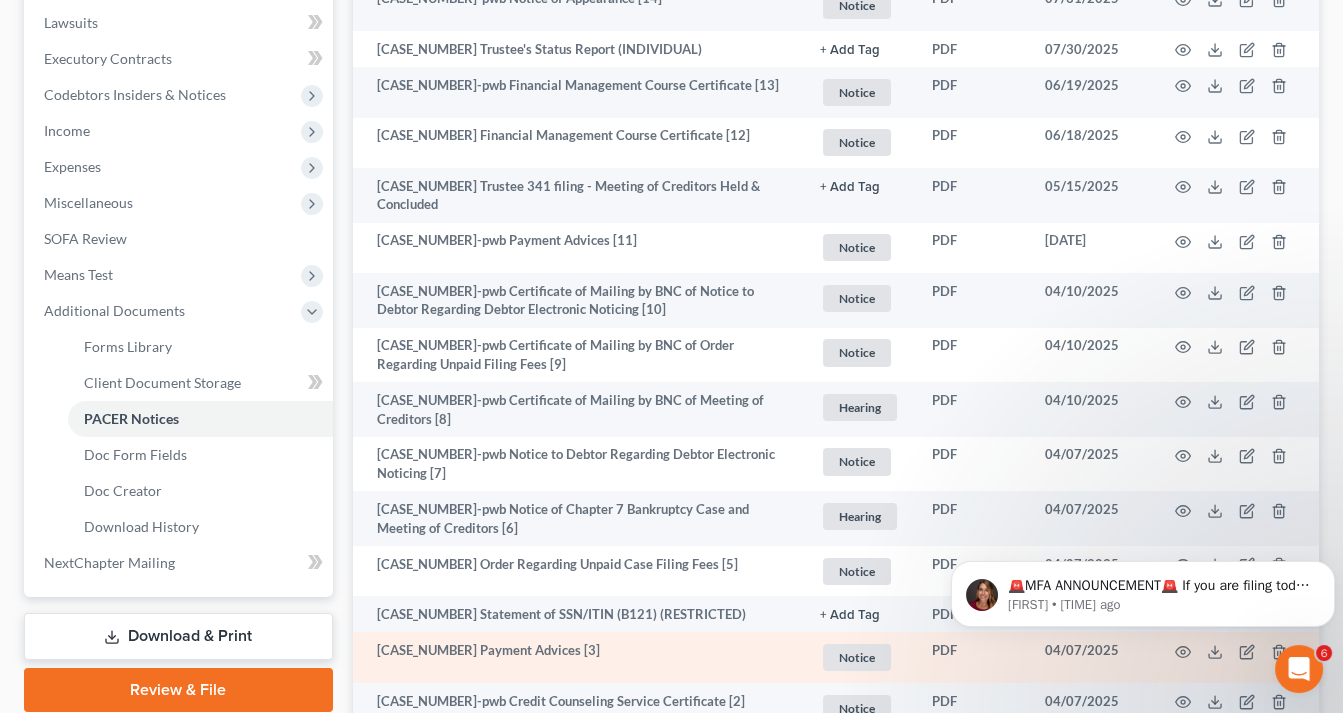 scroll, scrollTop: 560, scrollLeft: 0, axis: vertical 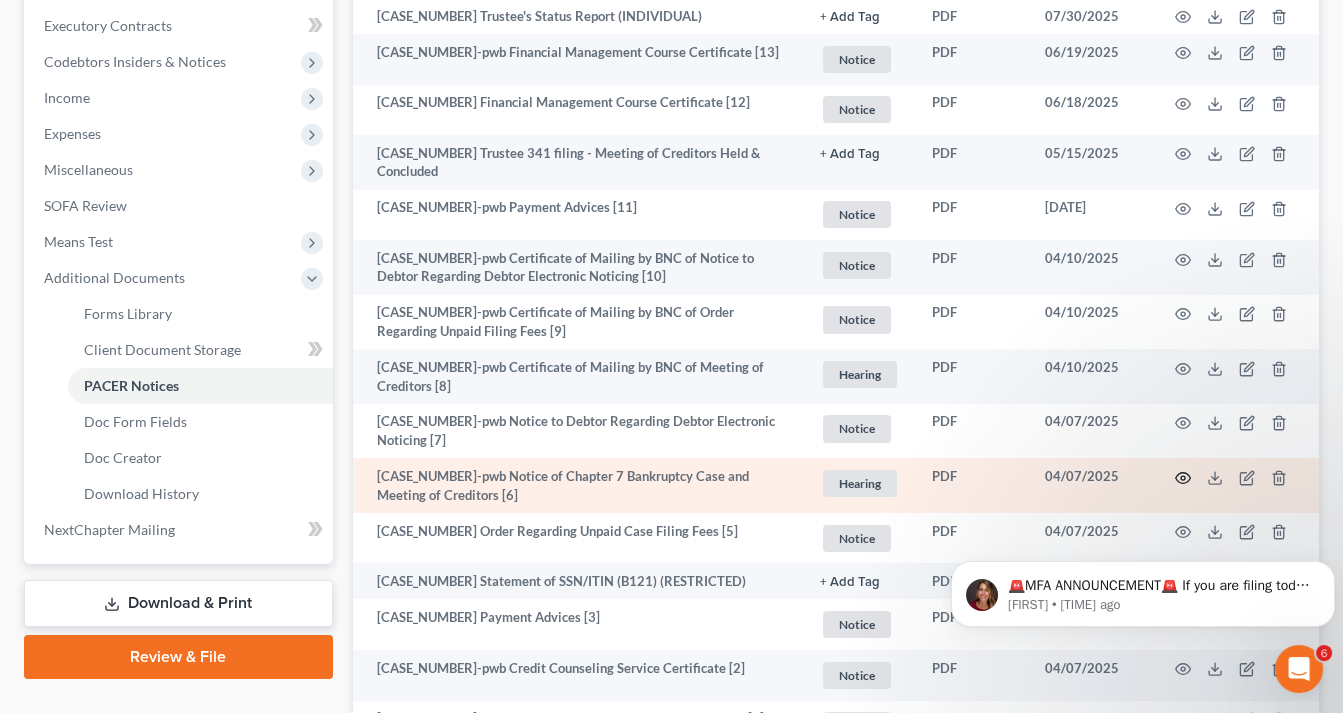 click 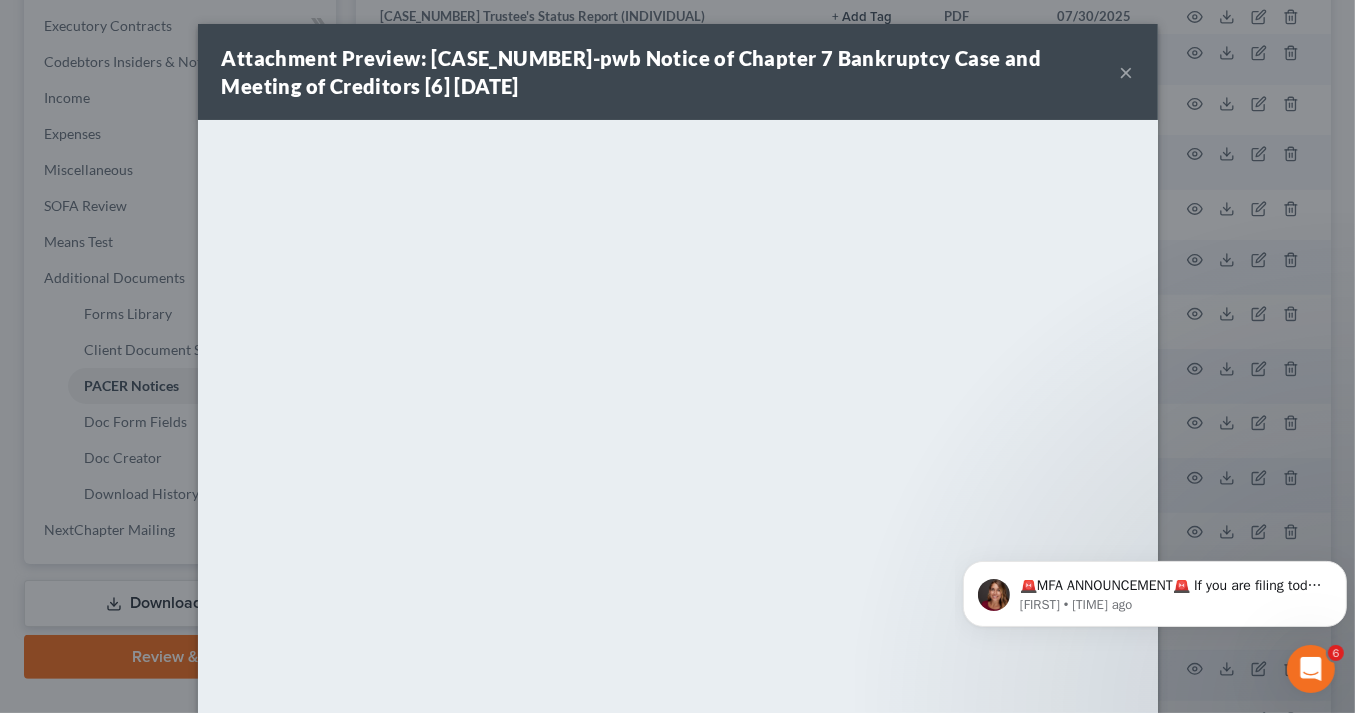 click on "×" at bounding box center [1127, 72] 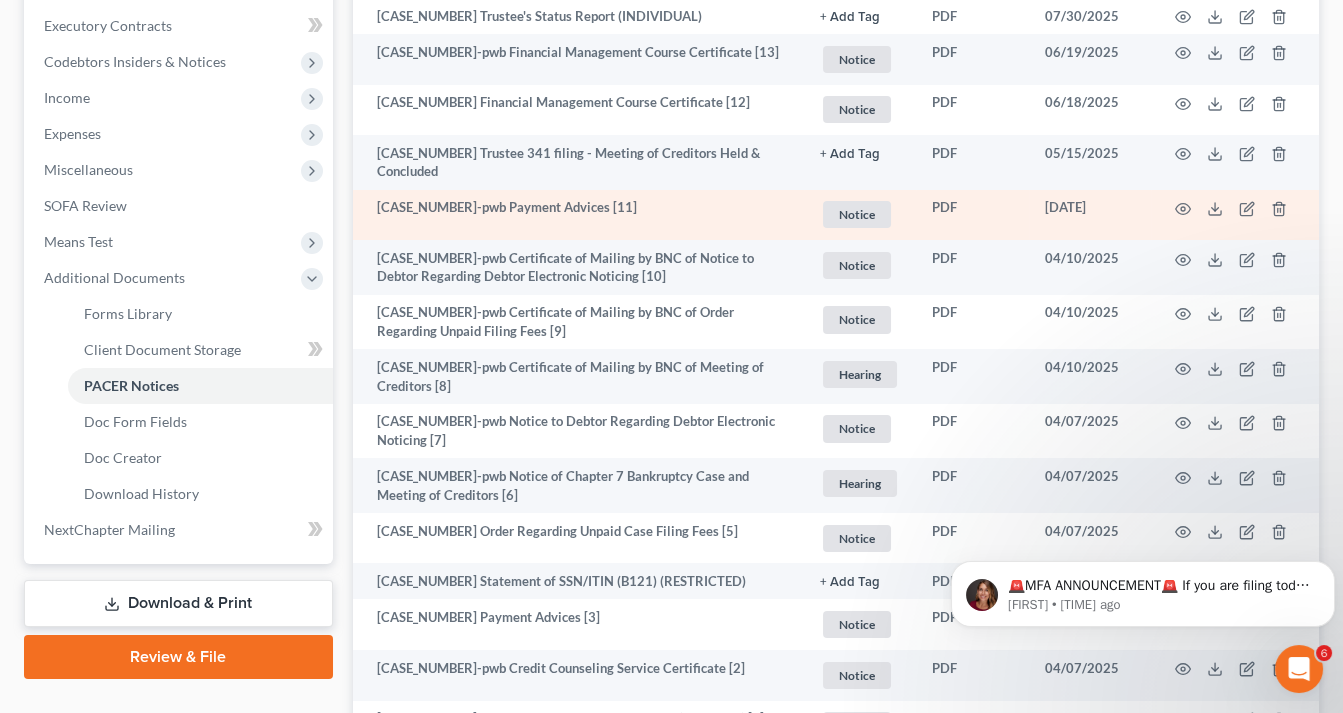 scroll, scrollTop: 240, scrollLeft: 0, axis: vertical 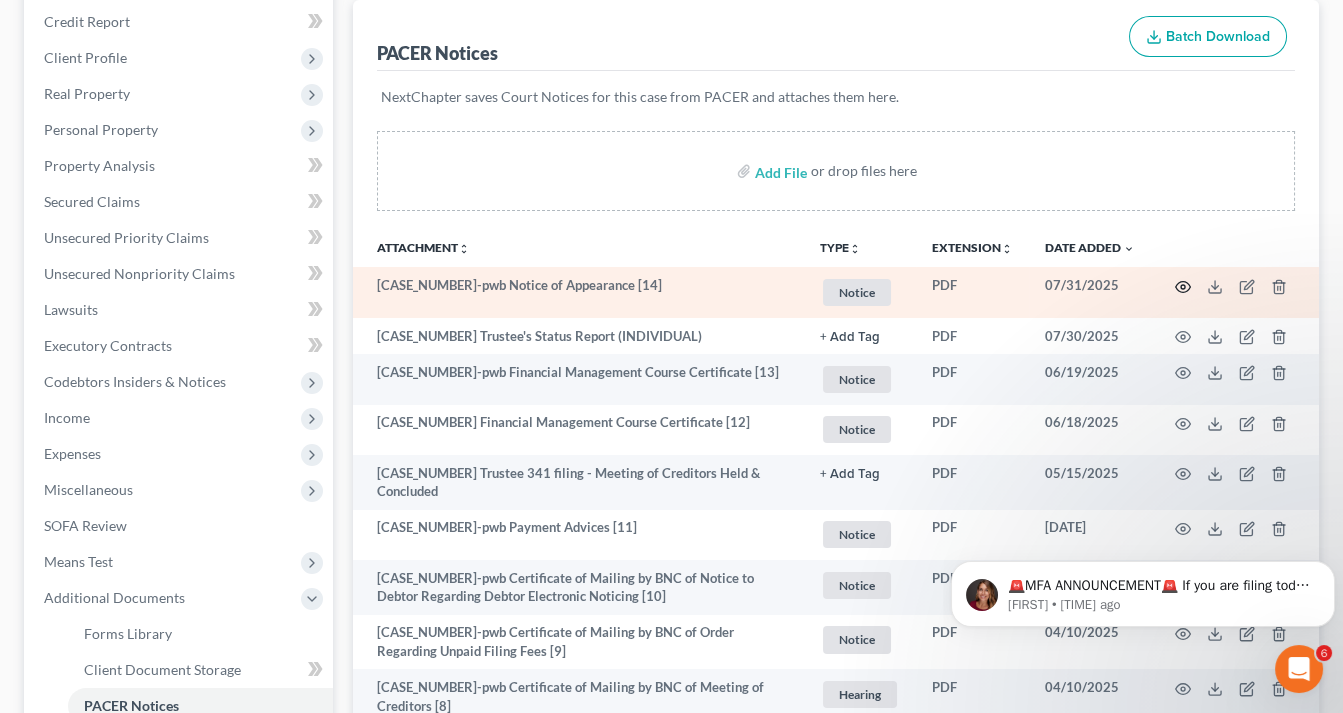 click 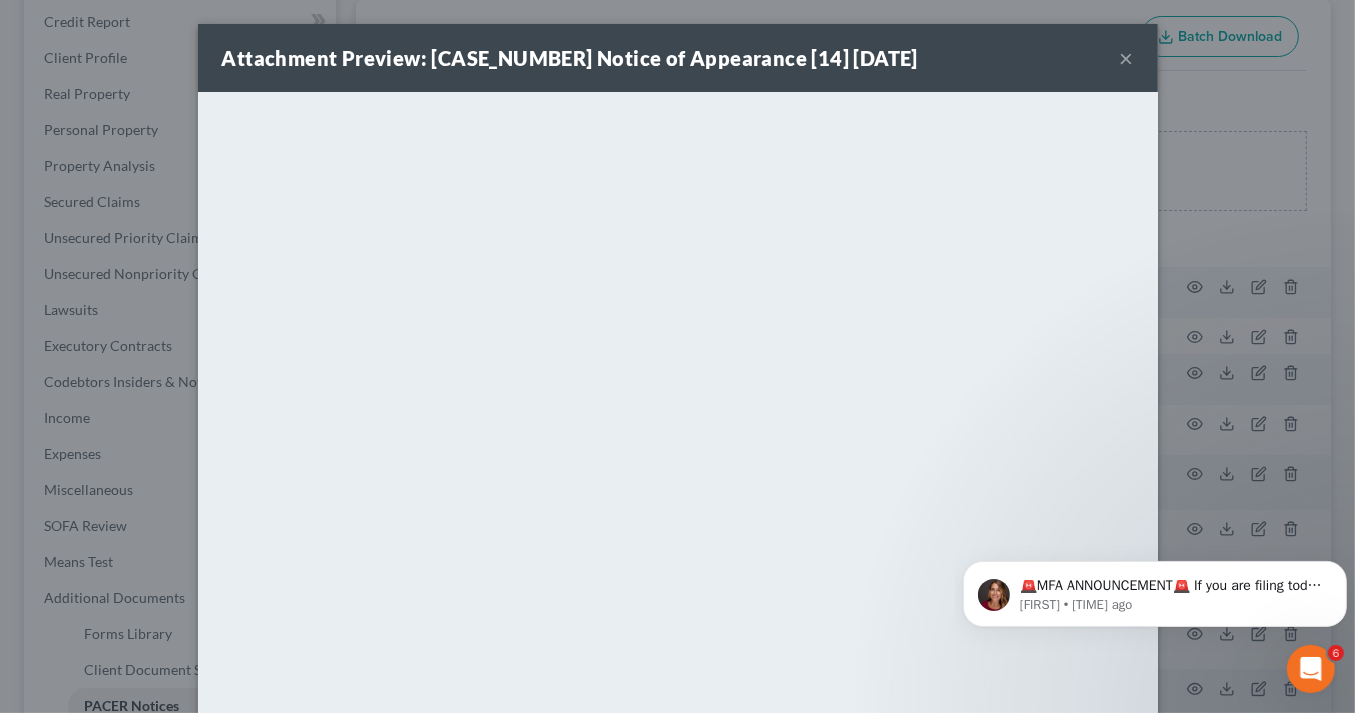 click on "×" at bounding box center [1127, 58] 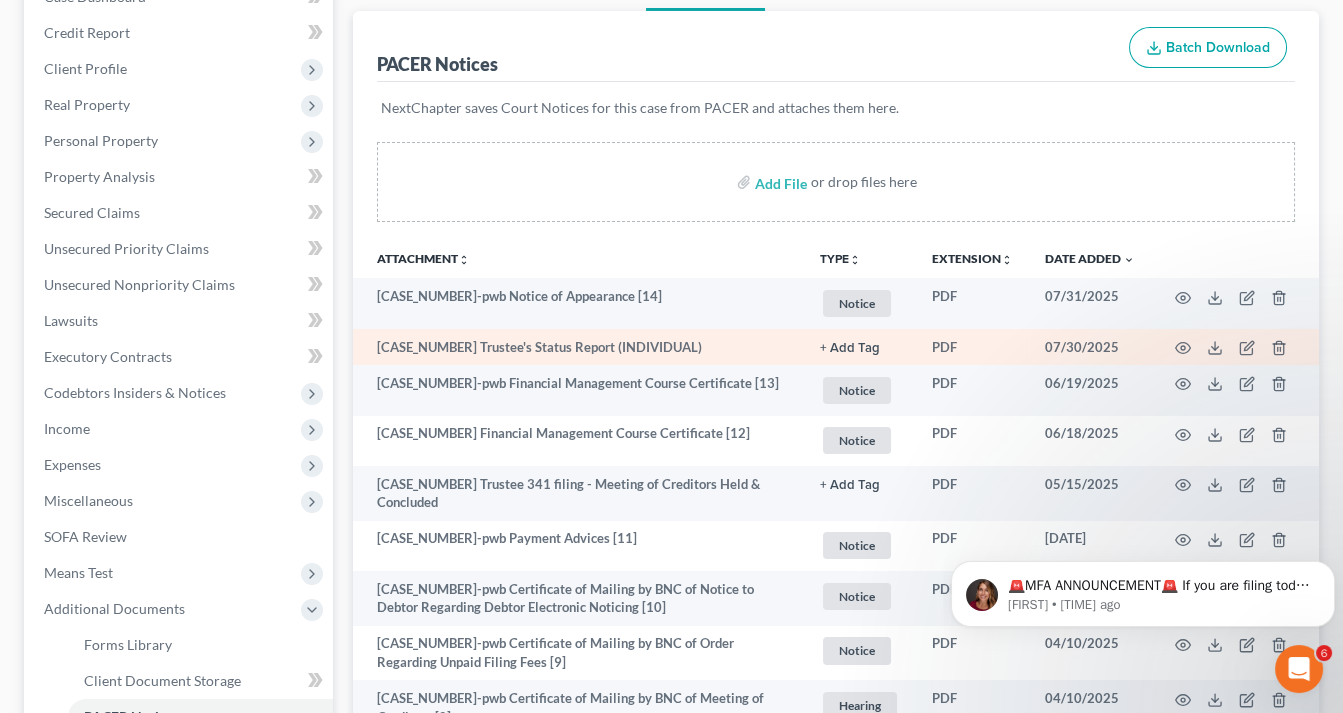 scroll, scrollTop: 320, scrollLeft: 0, axis: vertical 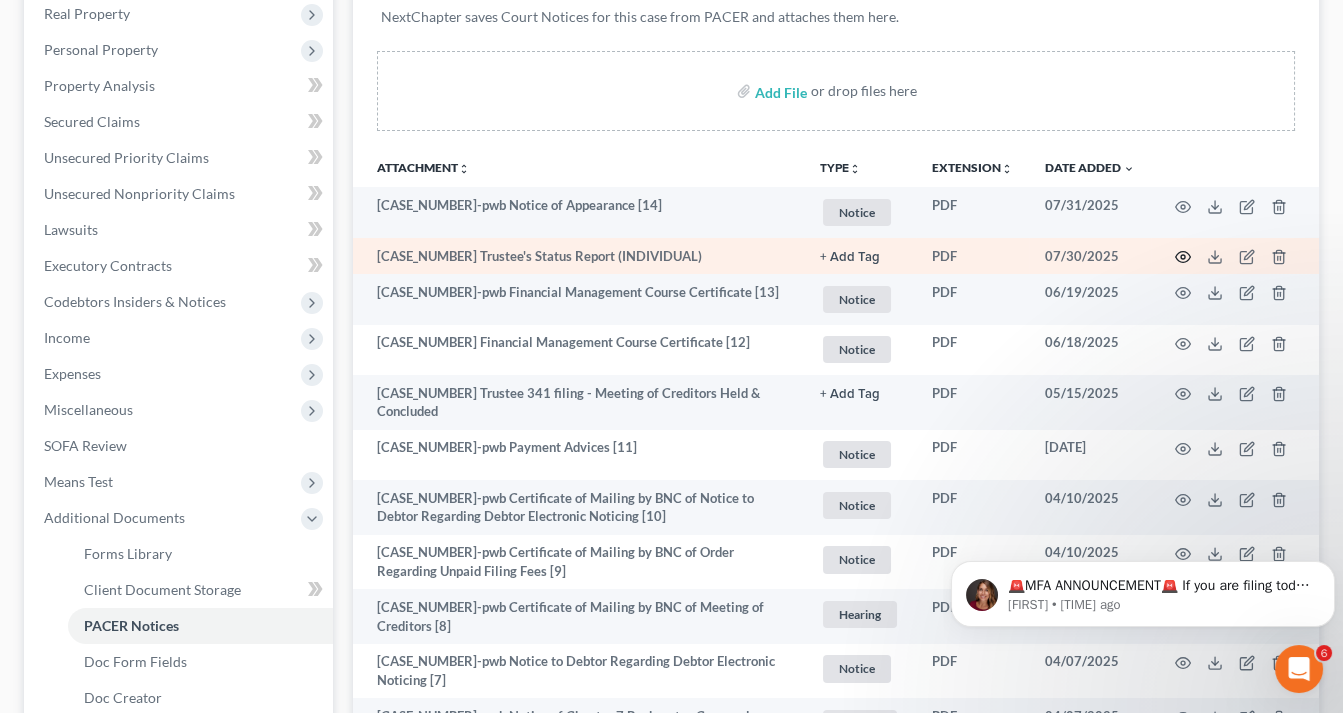 click 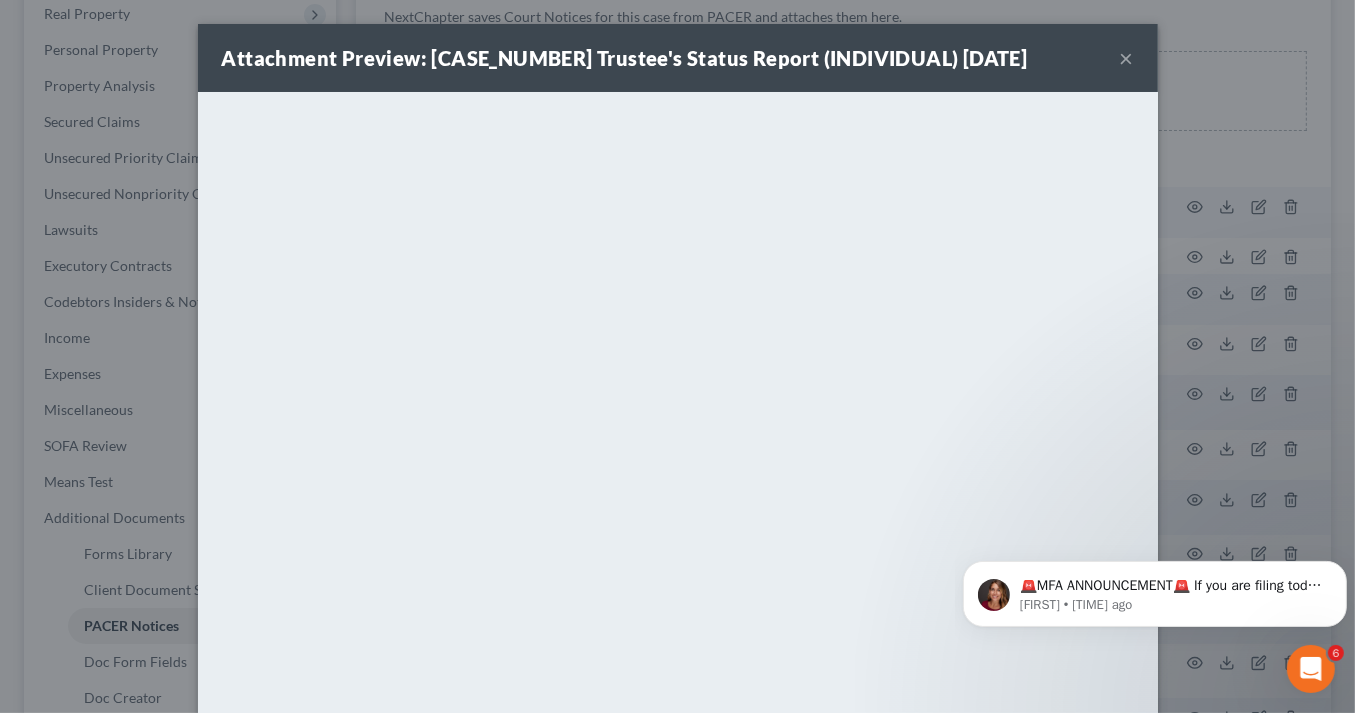 click on "×" at bounding box center (1127, 58) 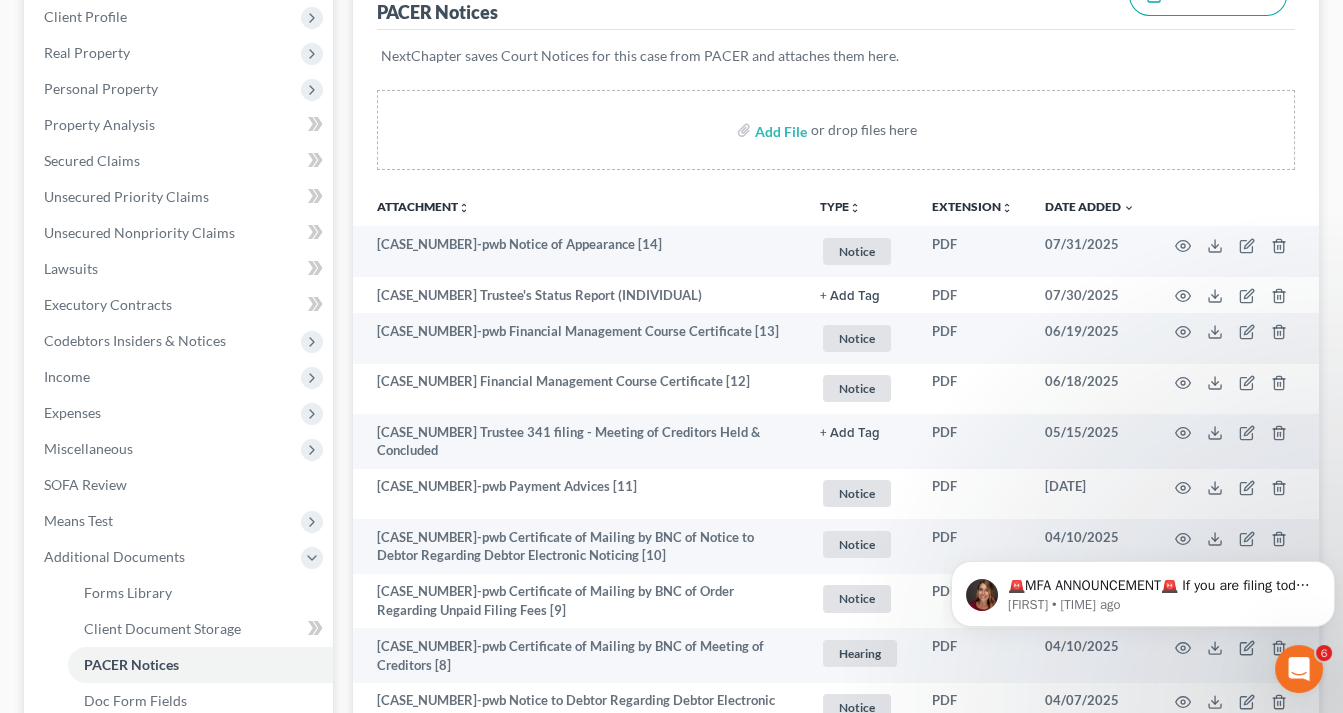 scroll, scrollTop: 0, scrollLeft: 0, axis: both 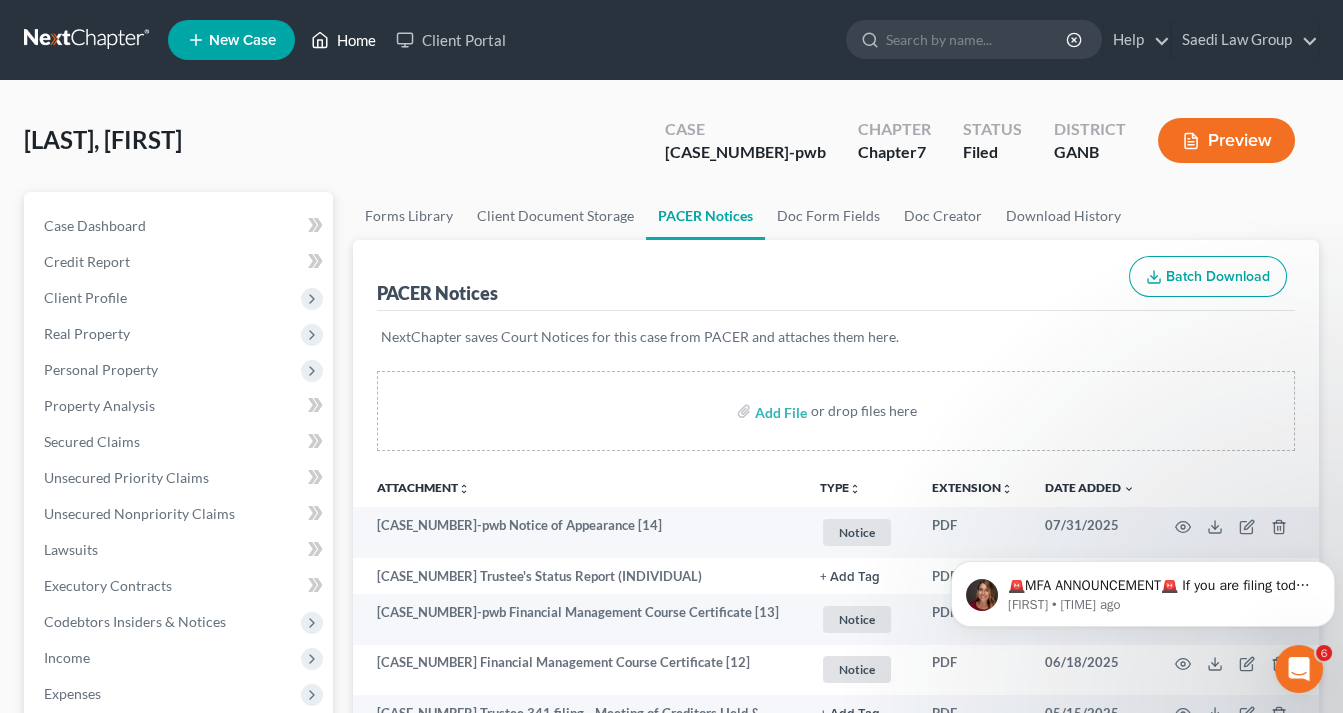click on "Home" at bounding box center (343, 40) 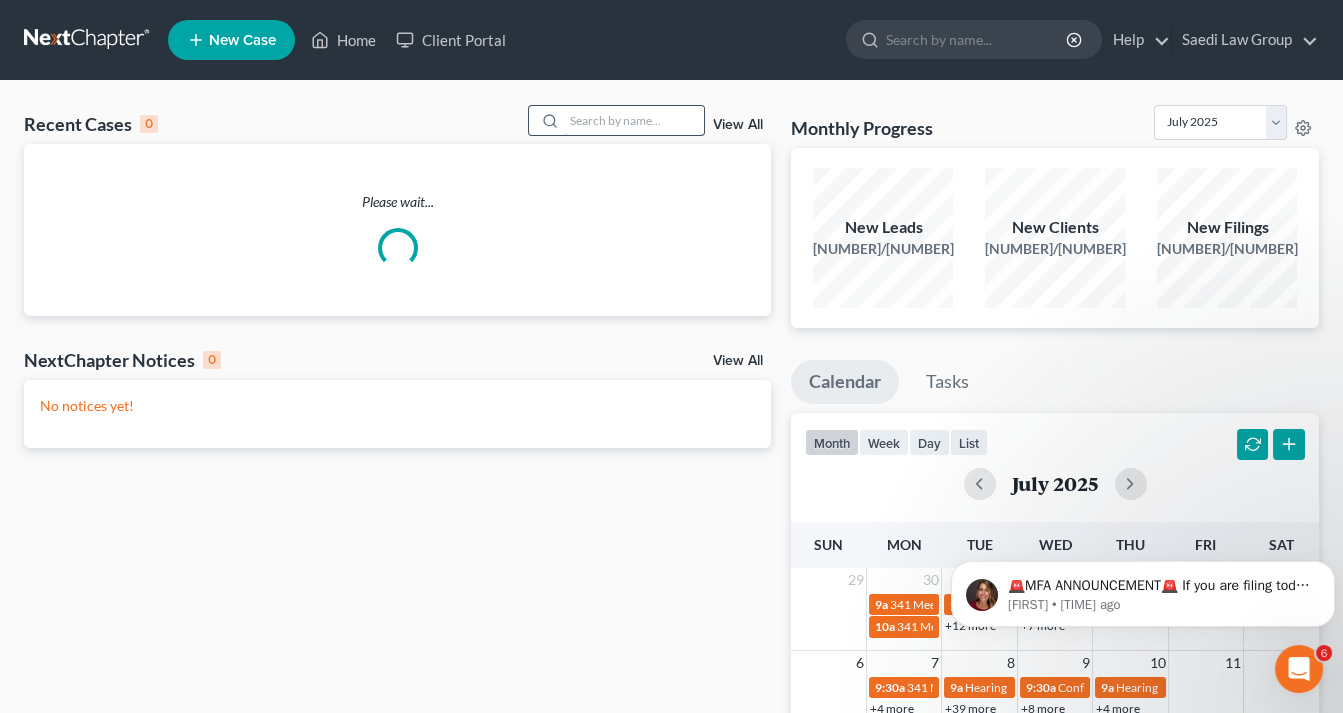 click at bounding box center [634, 120] 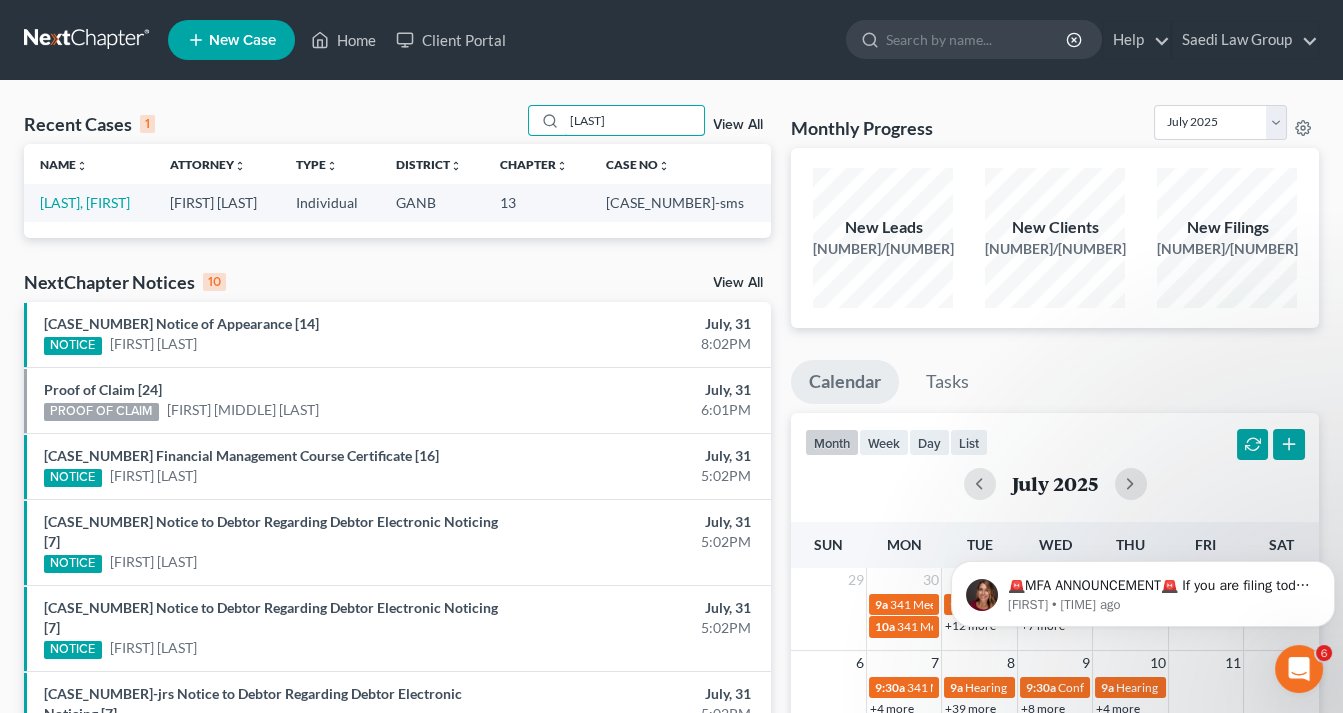 type on "[LAST]" 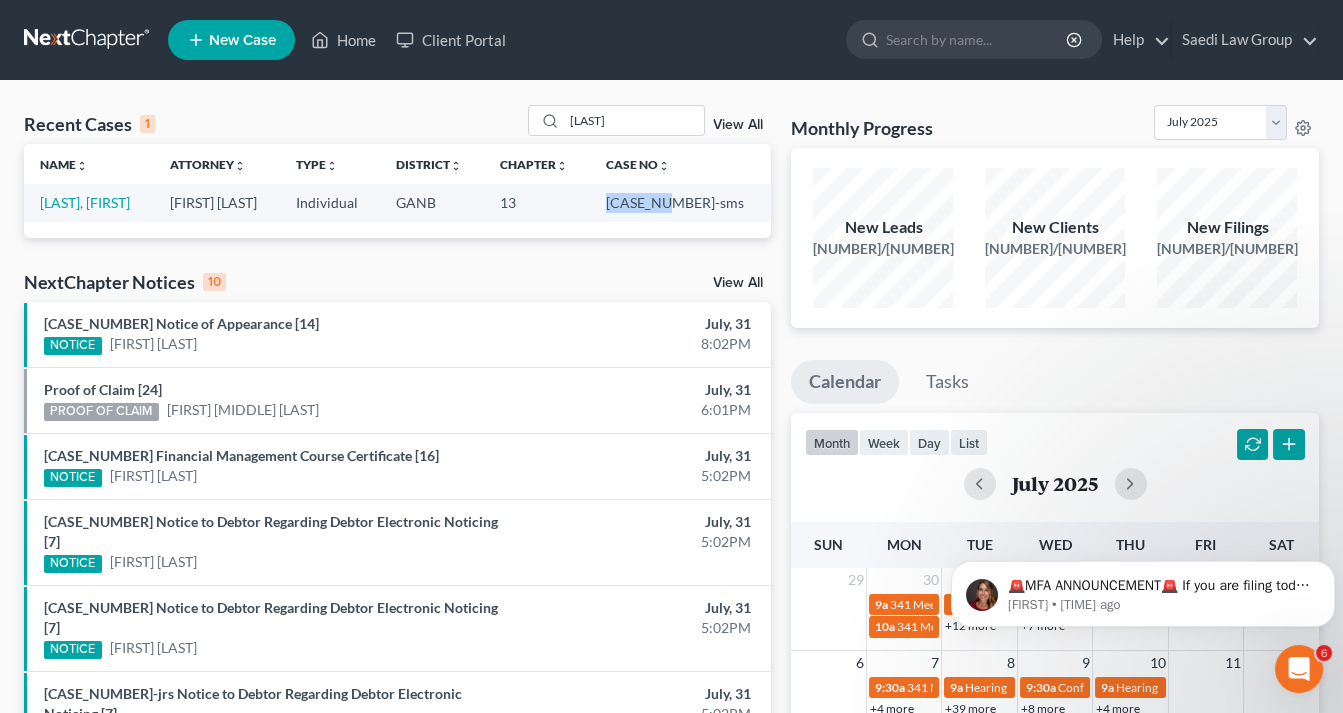 drag, startPoint x: 713, startPoint y: 200, endPoint x: 650, endPoint y: 208, distance: 63.505905 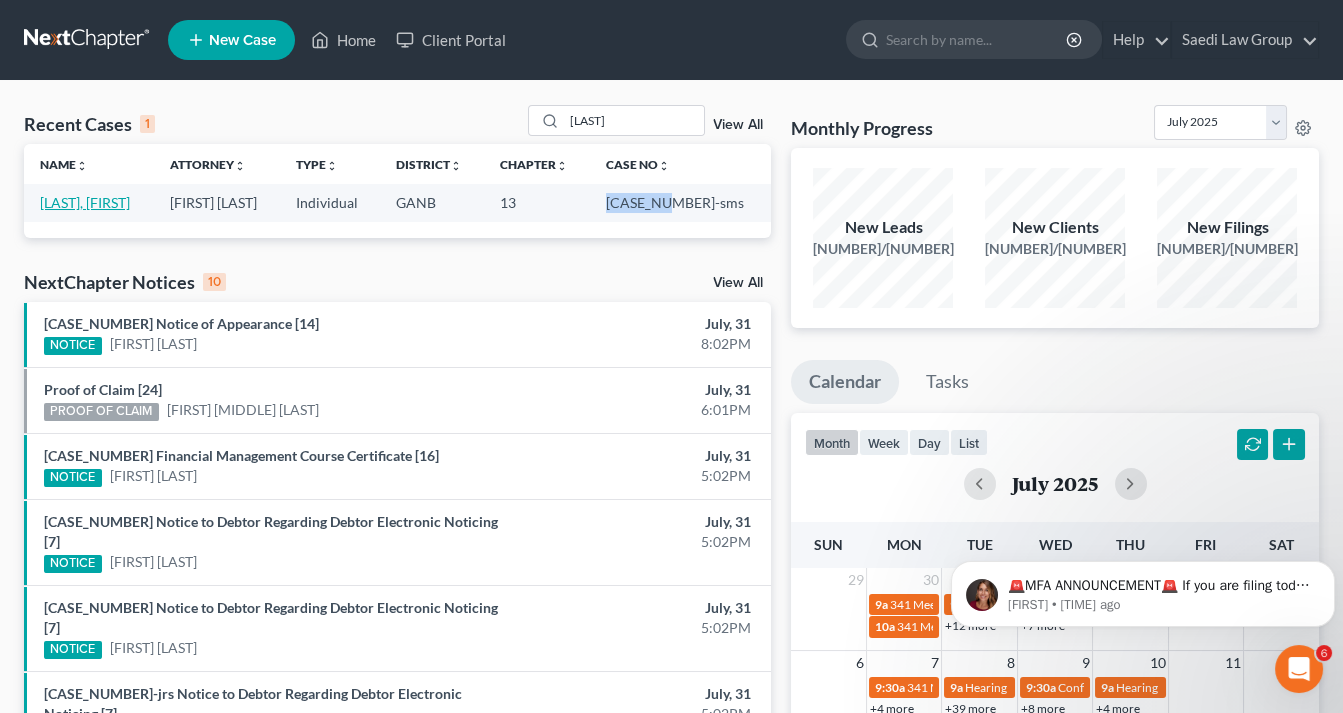 click on "[LAST], [FIRST]" at bounding box center [85, 202] 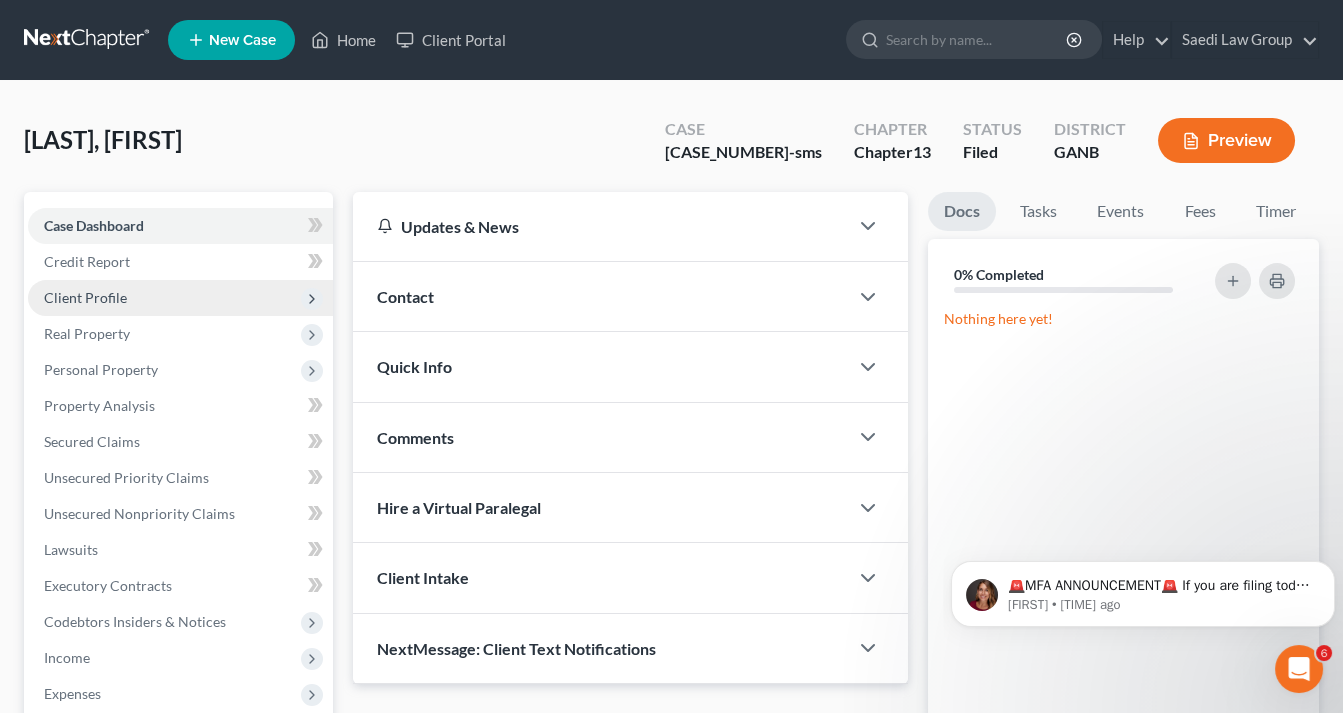 click on "Client Profile" at bounding box center (85, 297) 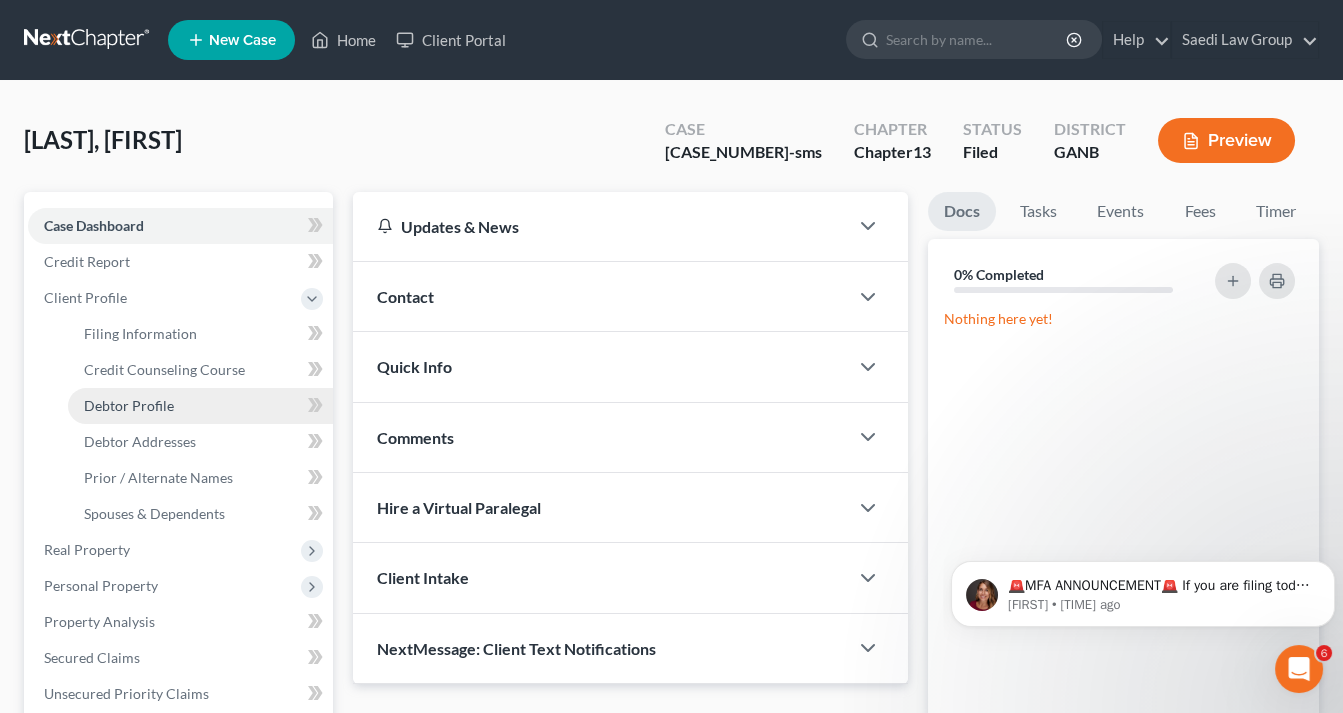 click on "Debtor Profile" at bounding box center [129, 405] 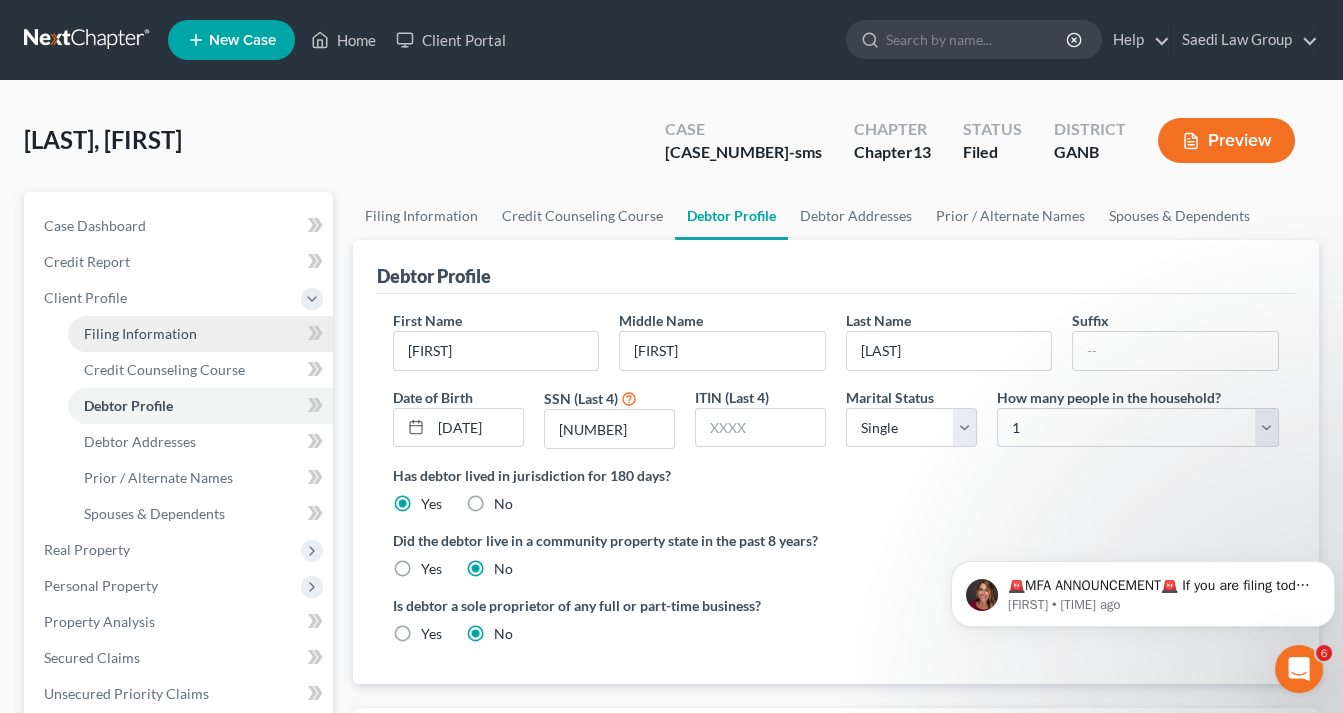click on "Filing Information" at bounding box center (140, 333) 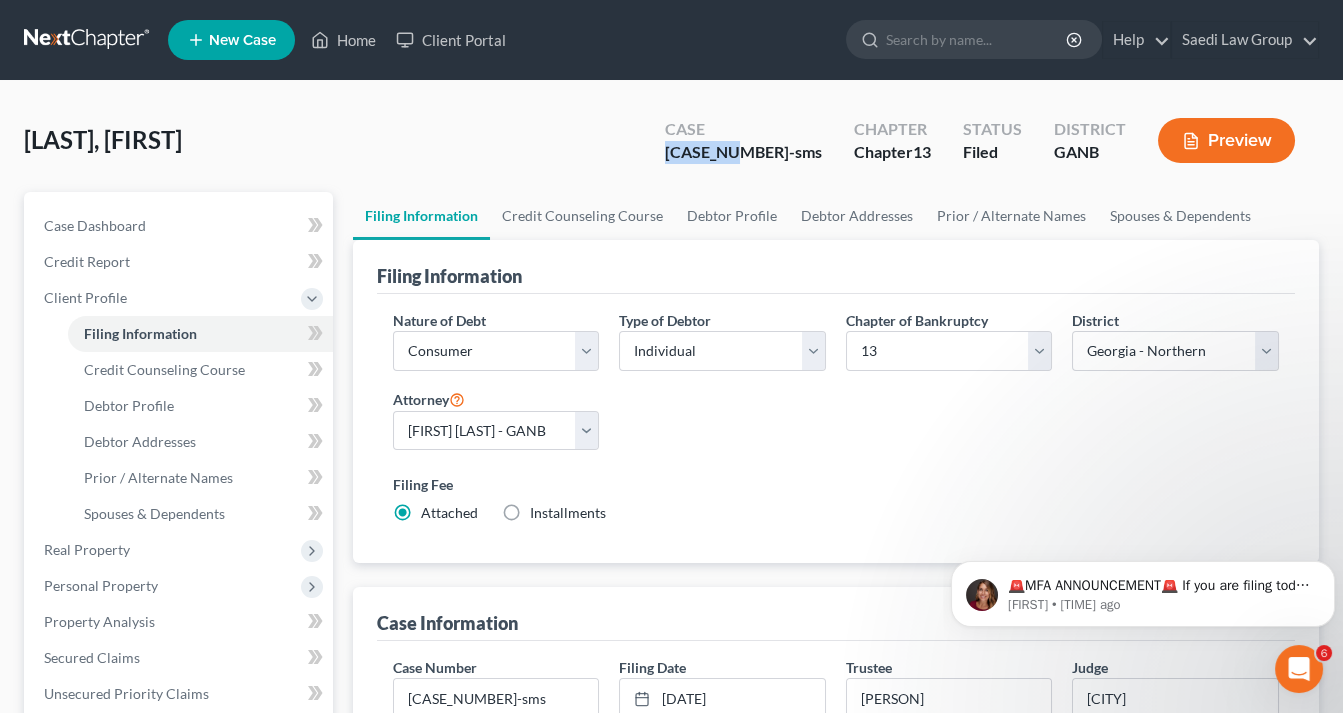 drag, startPoint x: 788, startPoint y: 150, endPoint x: 716, endPoint y: 152, distance: 72.02777 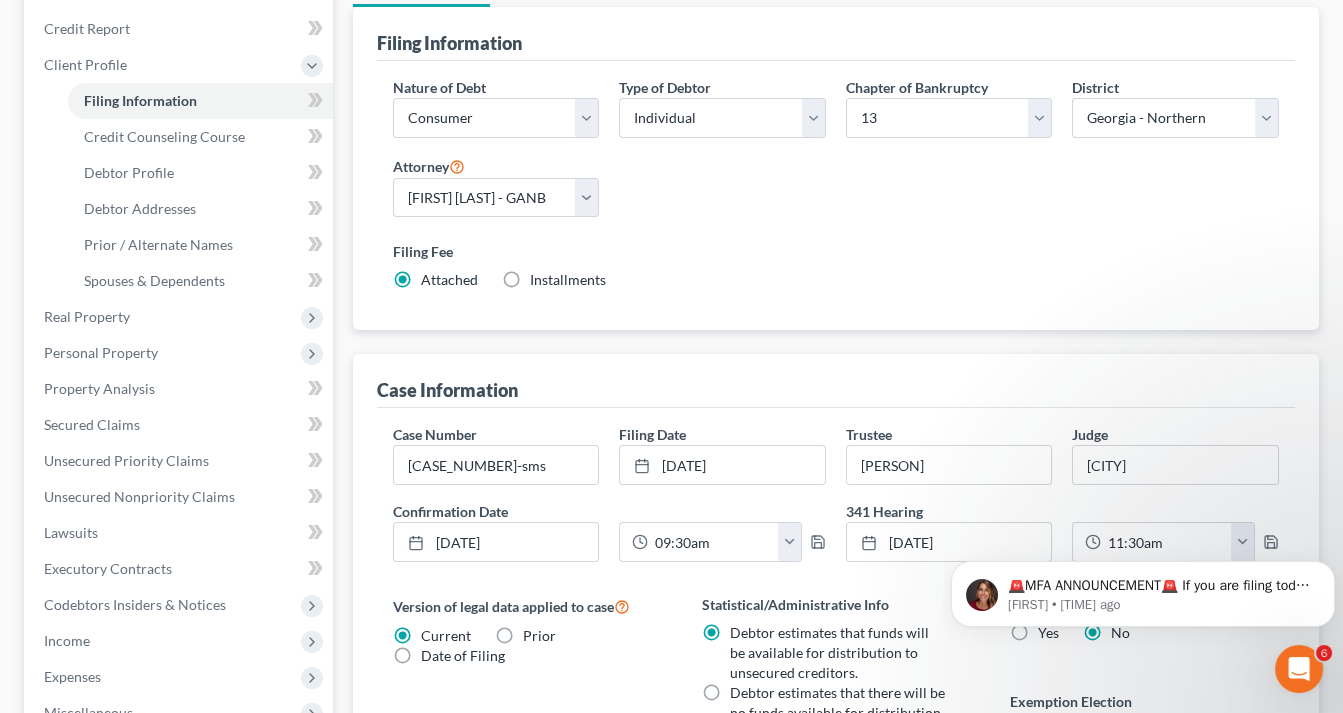scroll, scrollTop: 240, scrollLeft: 0, axis: vertical 